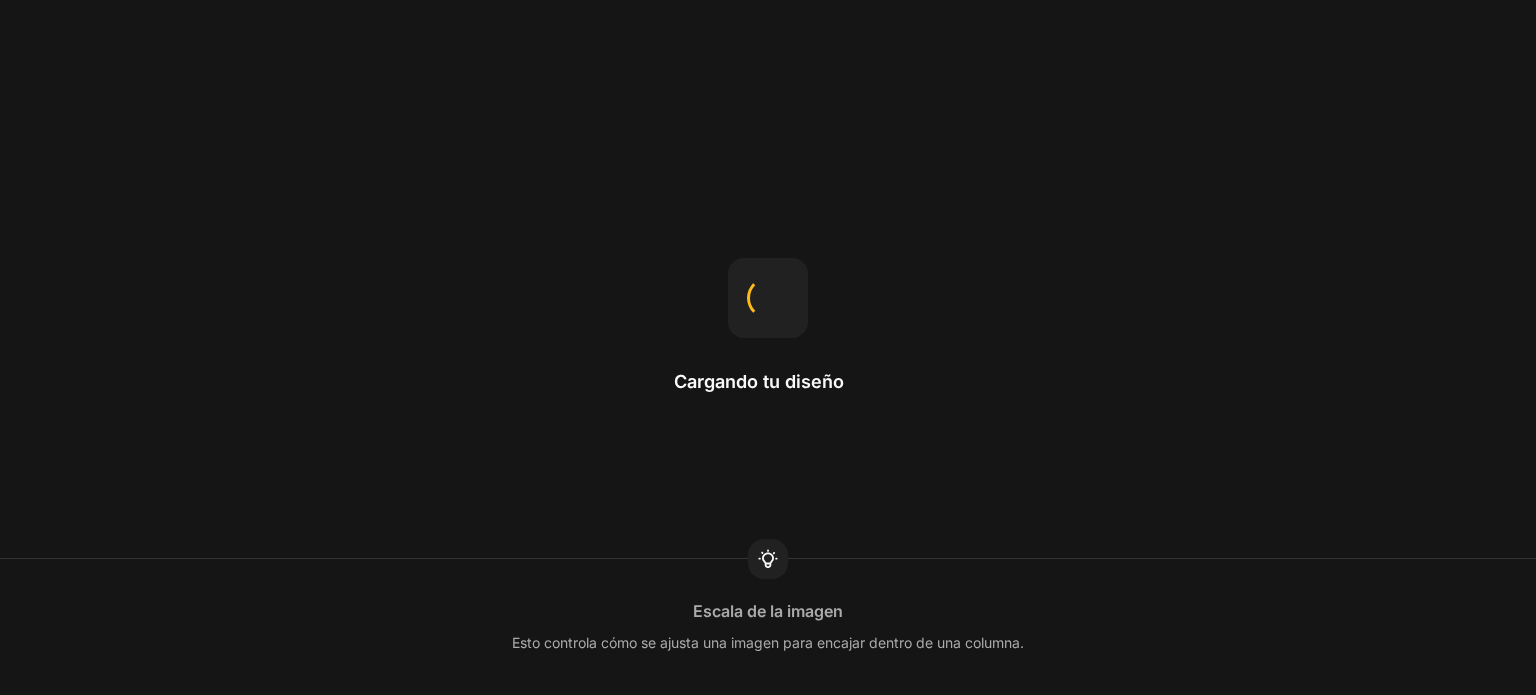 scroll, scrollTop: 0, scrollLeft: 0, axis: both 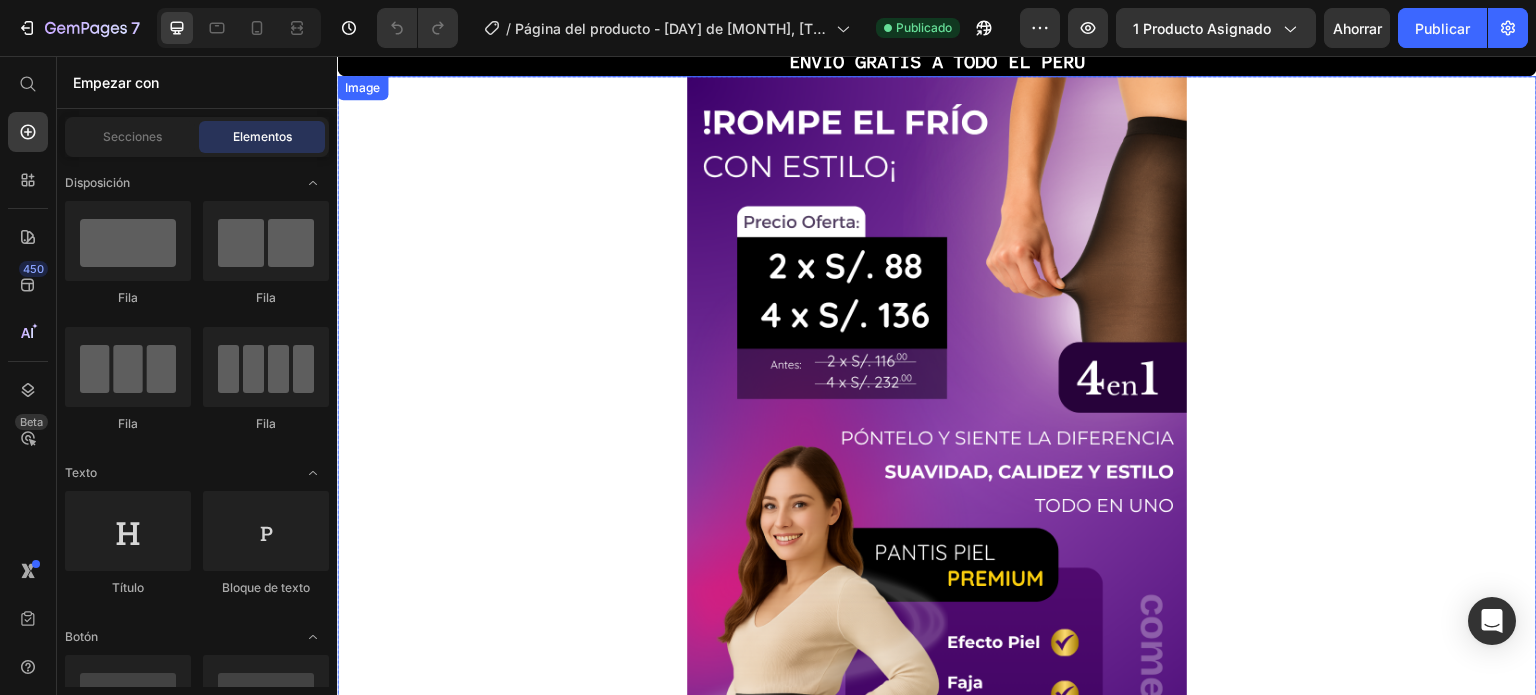 click at bounding box center [937, 469] 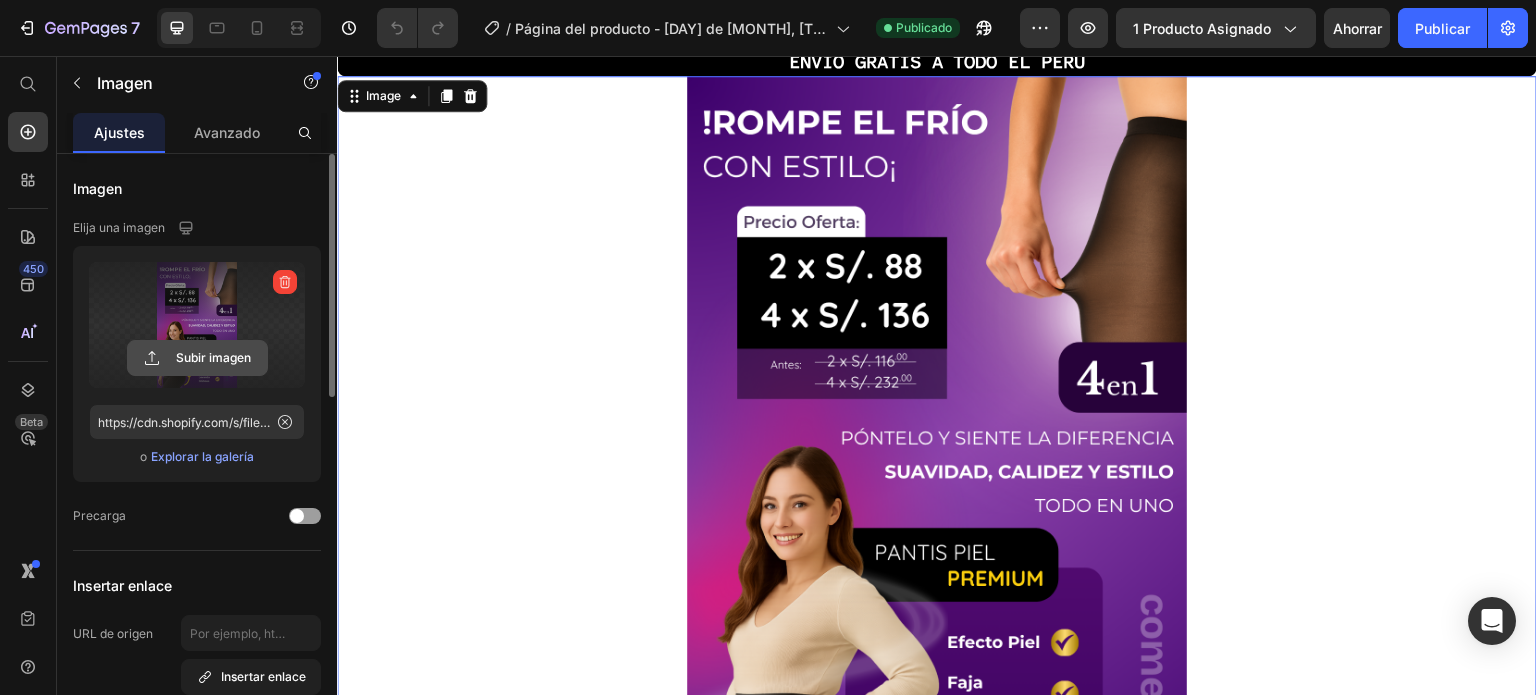 click 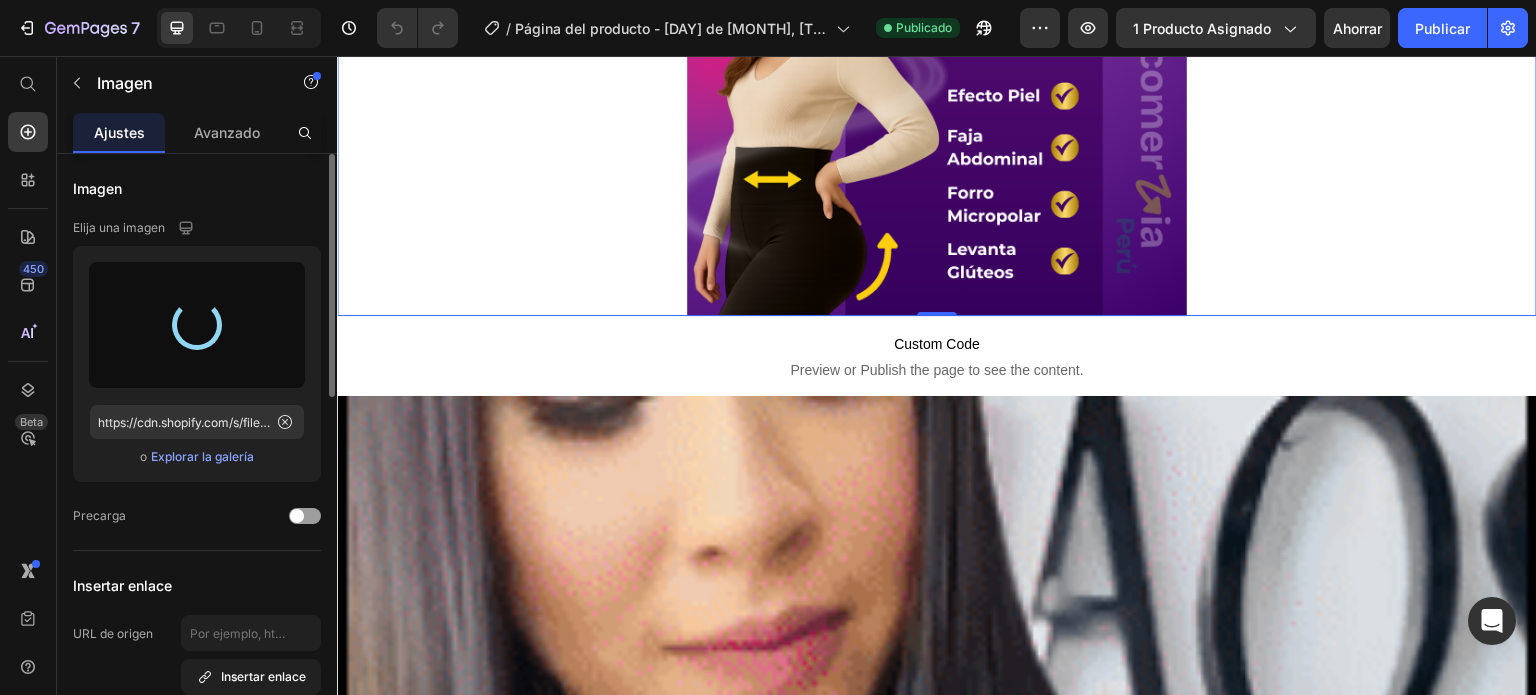scroll, scrollTop: 600, scrollLeft: 0, axis: vertical 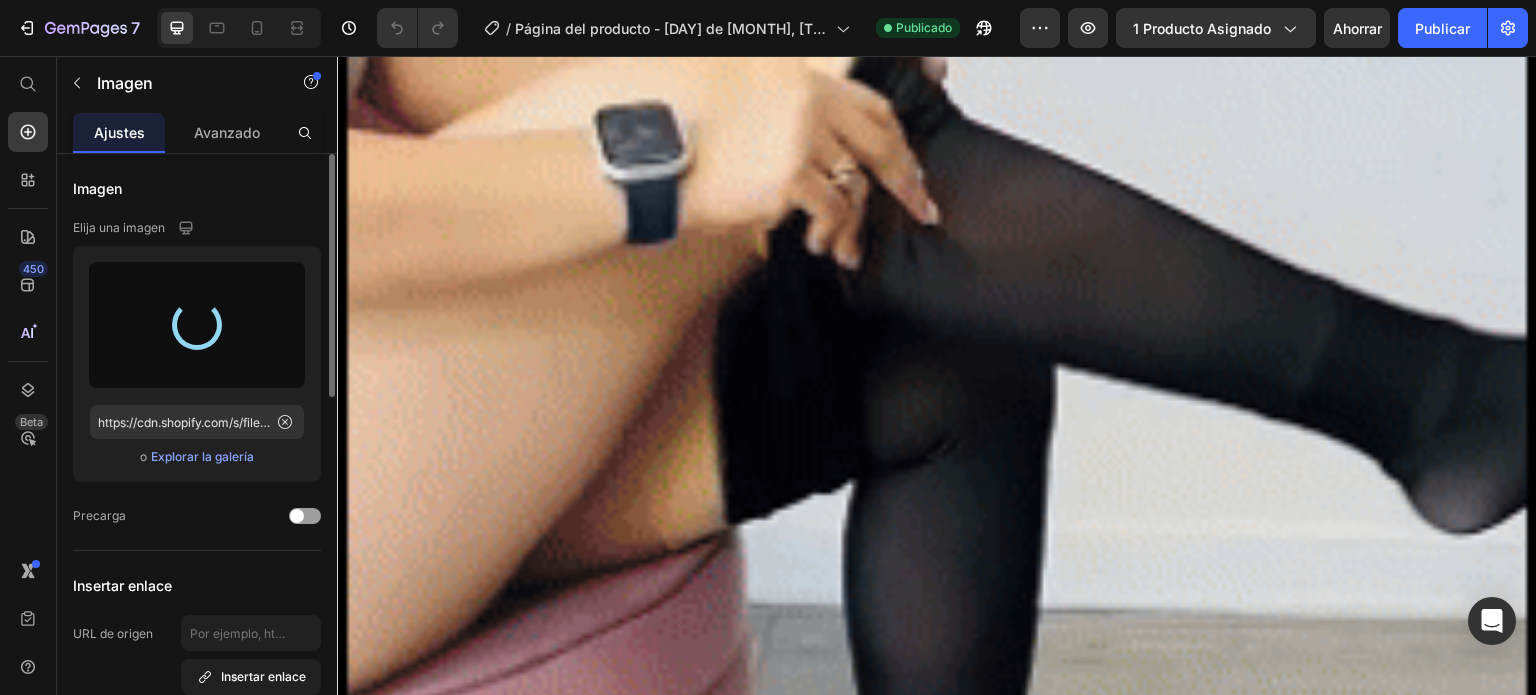 type on "https://cdn.shopify.com/s/files/1/0945/5809/3385/files/gempages_570877831739868032-4c345c3f-e260-4dff-8a4a-d53da7cd8137.png" 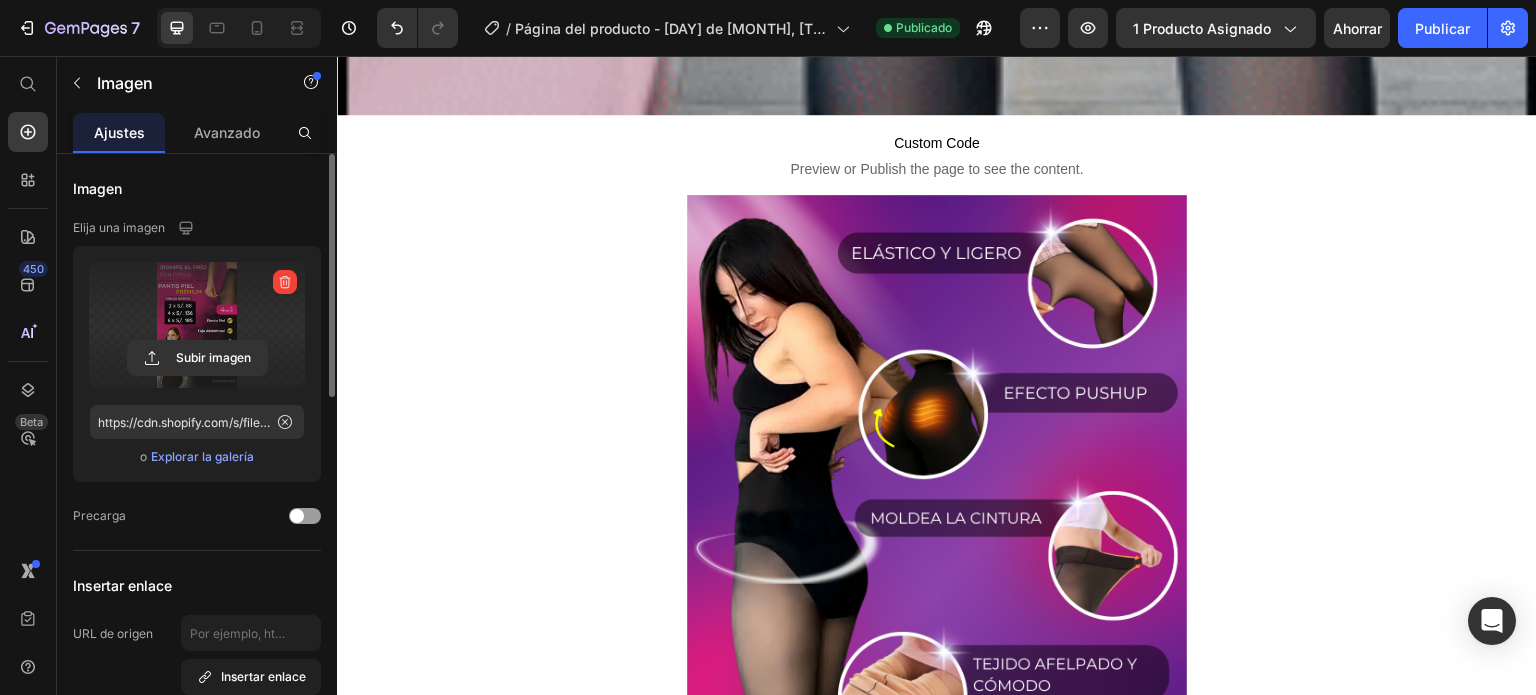 scroll, scrollTop: 3007, scrollLeft: 0, axis: vertical 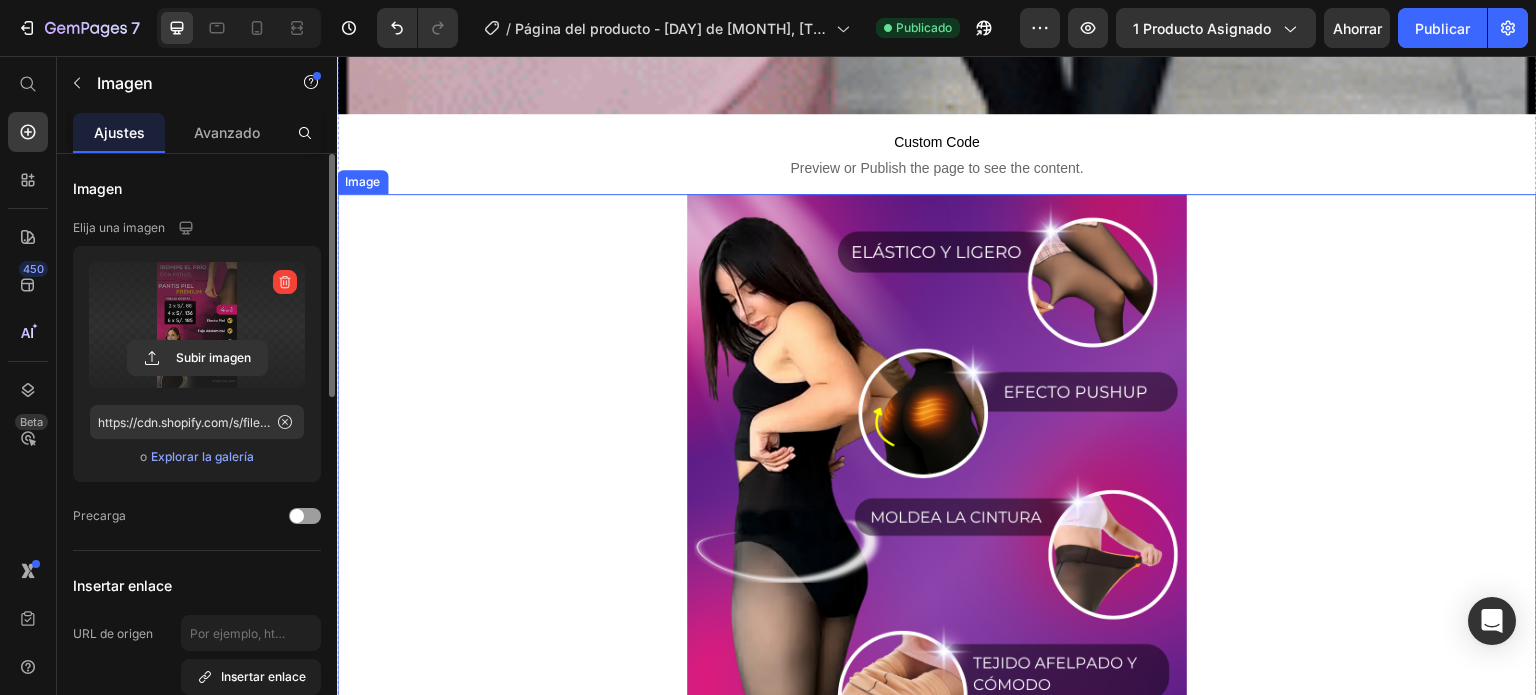 click at bounding box center [937, 587] 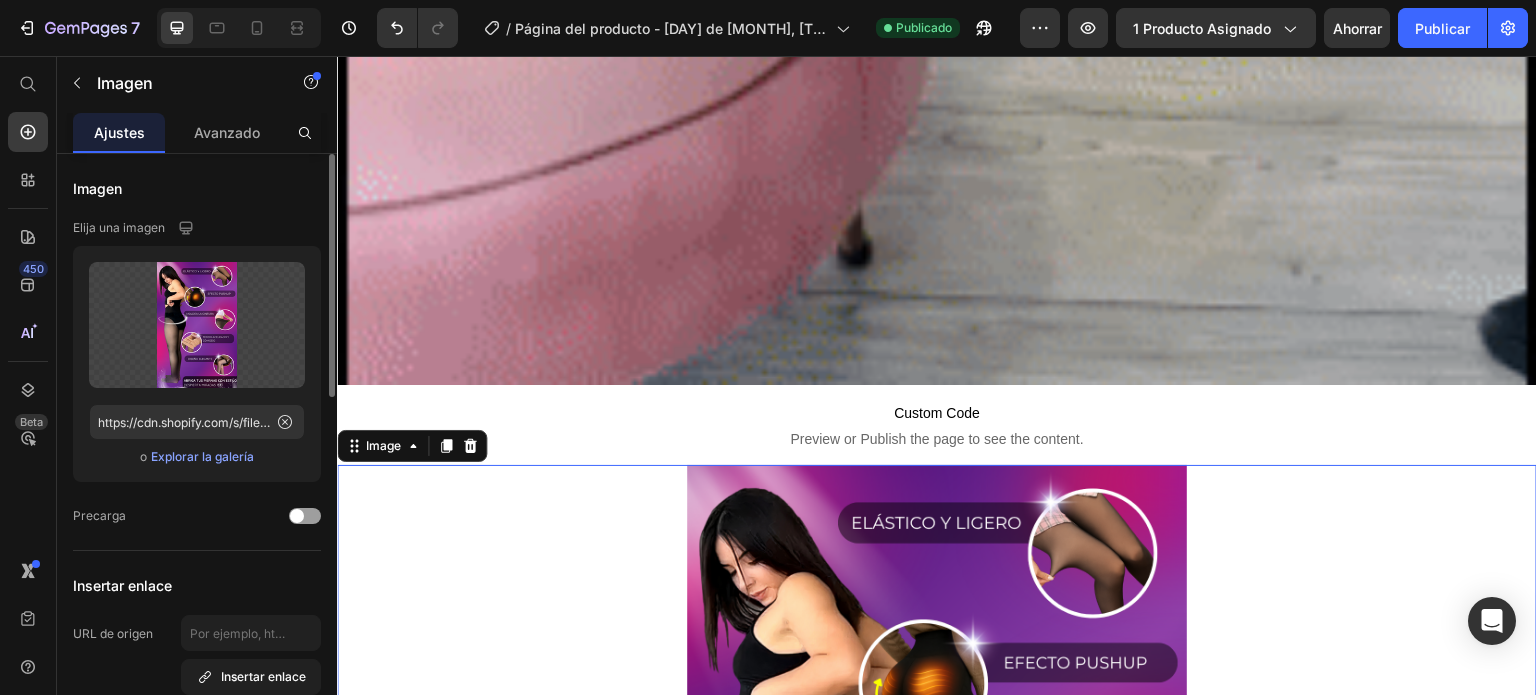 scroll, scrollTop: 2704, scrollLeft: 0, axis: vertical 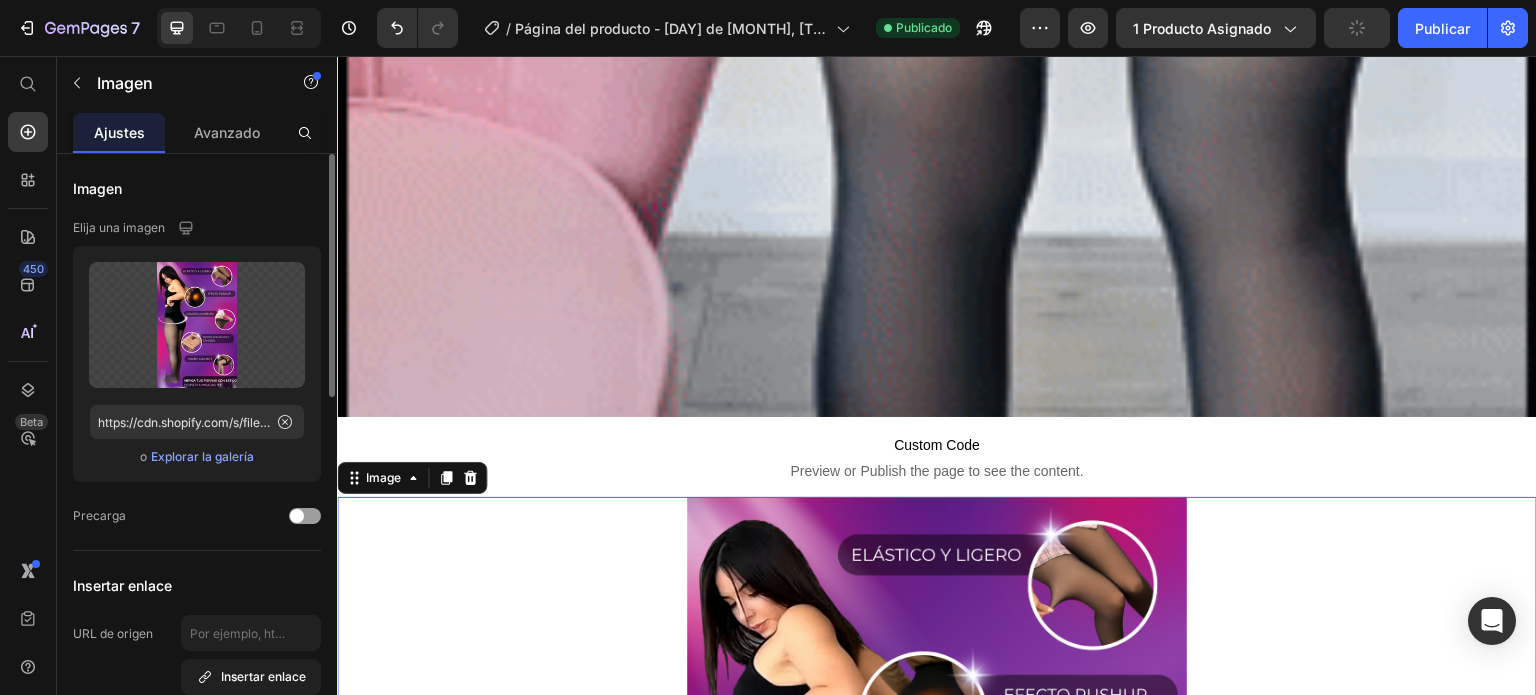 click at bounding box center (937, 890) 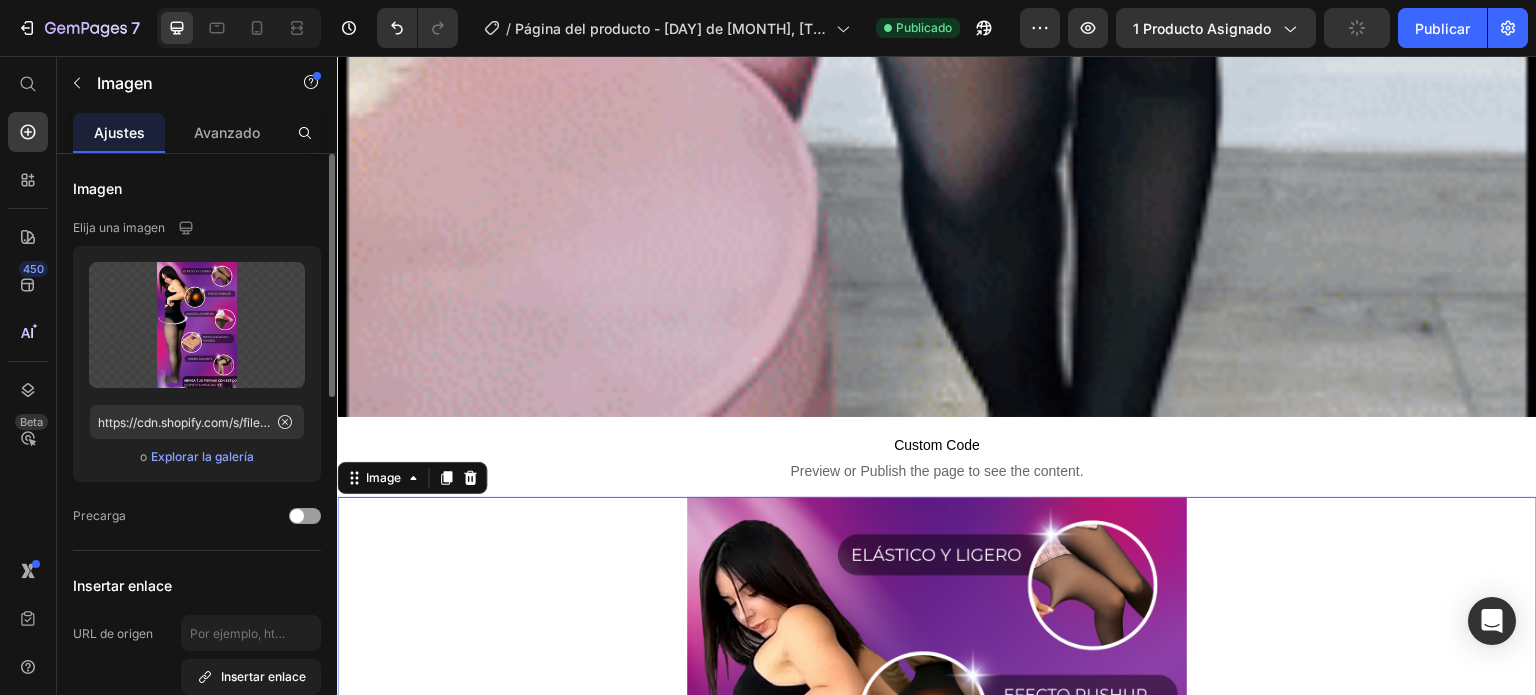 click at bounding box center (937, 890) 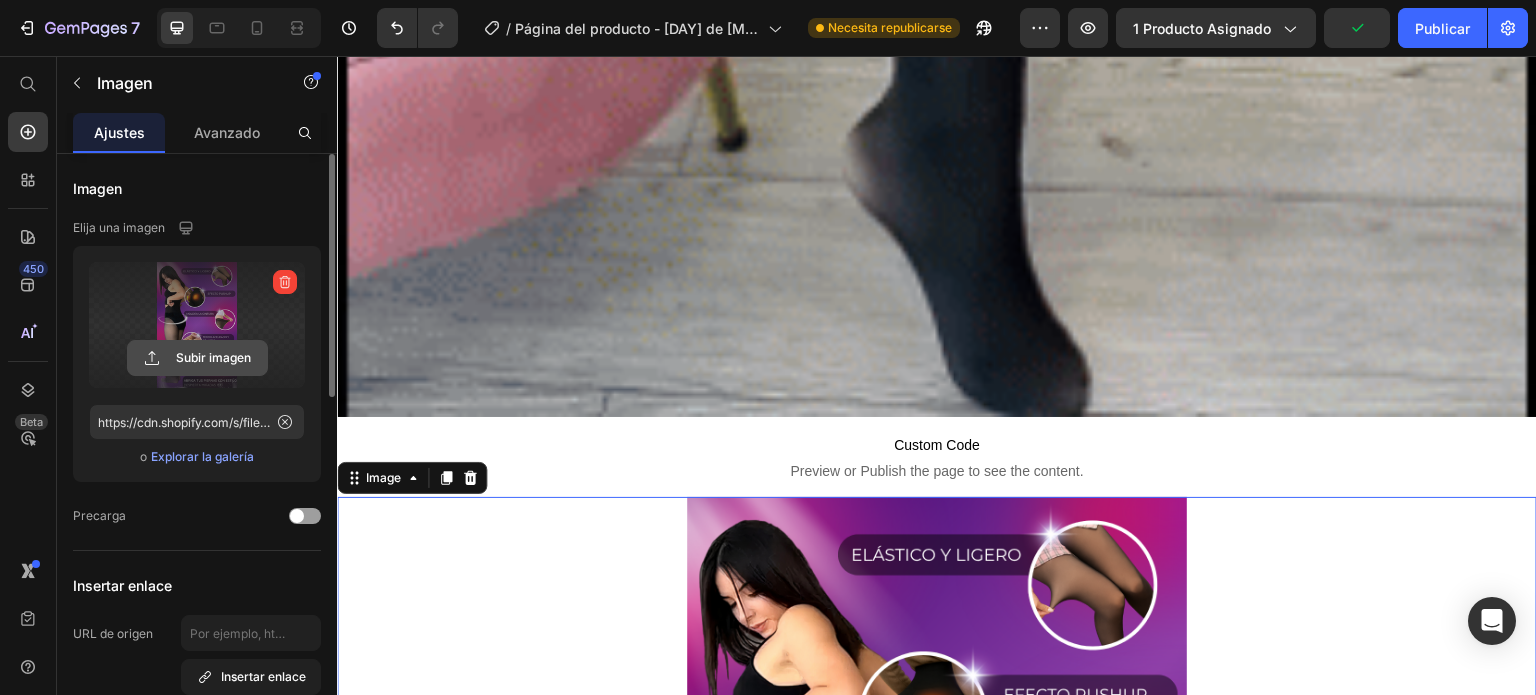 click 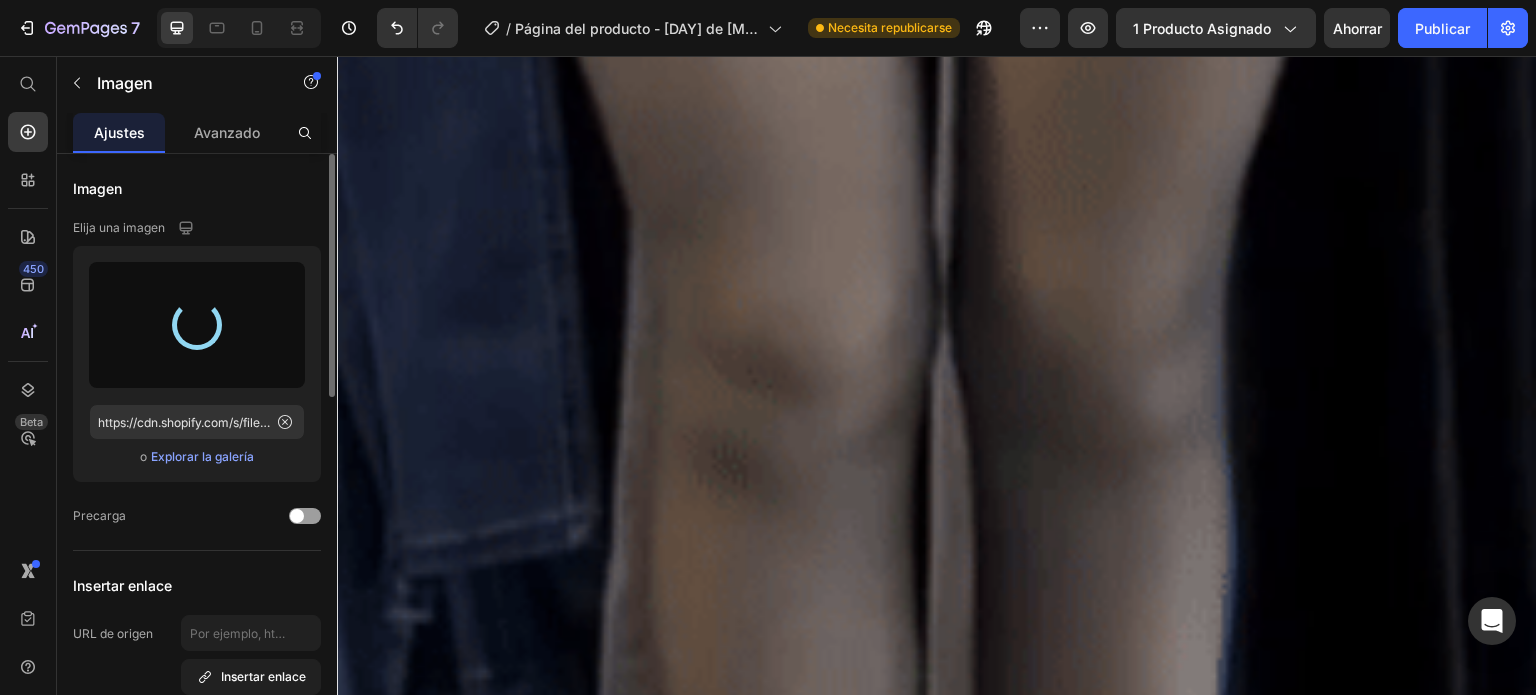 type on "https://cdn.shopify.com/s/files/1/0945/5809/3385/files/gempages_570877831739868032-26e8b7c0-c09c-4787-847f-269cdbf64b34.png" 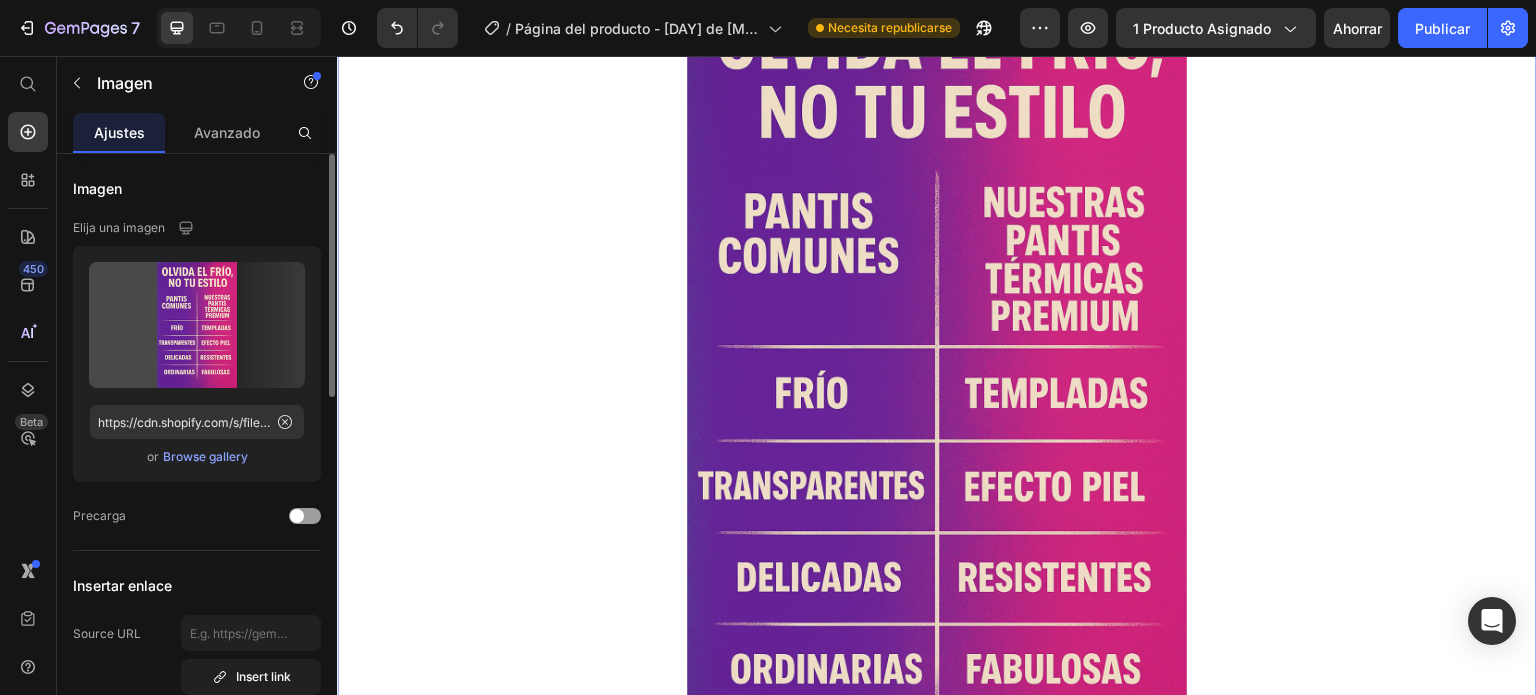 scroll, scrollTop: 5568, scrollLeft: 0, axis: vertical 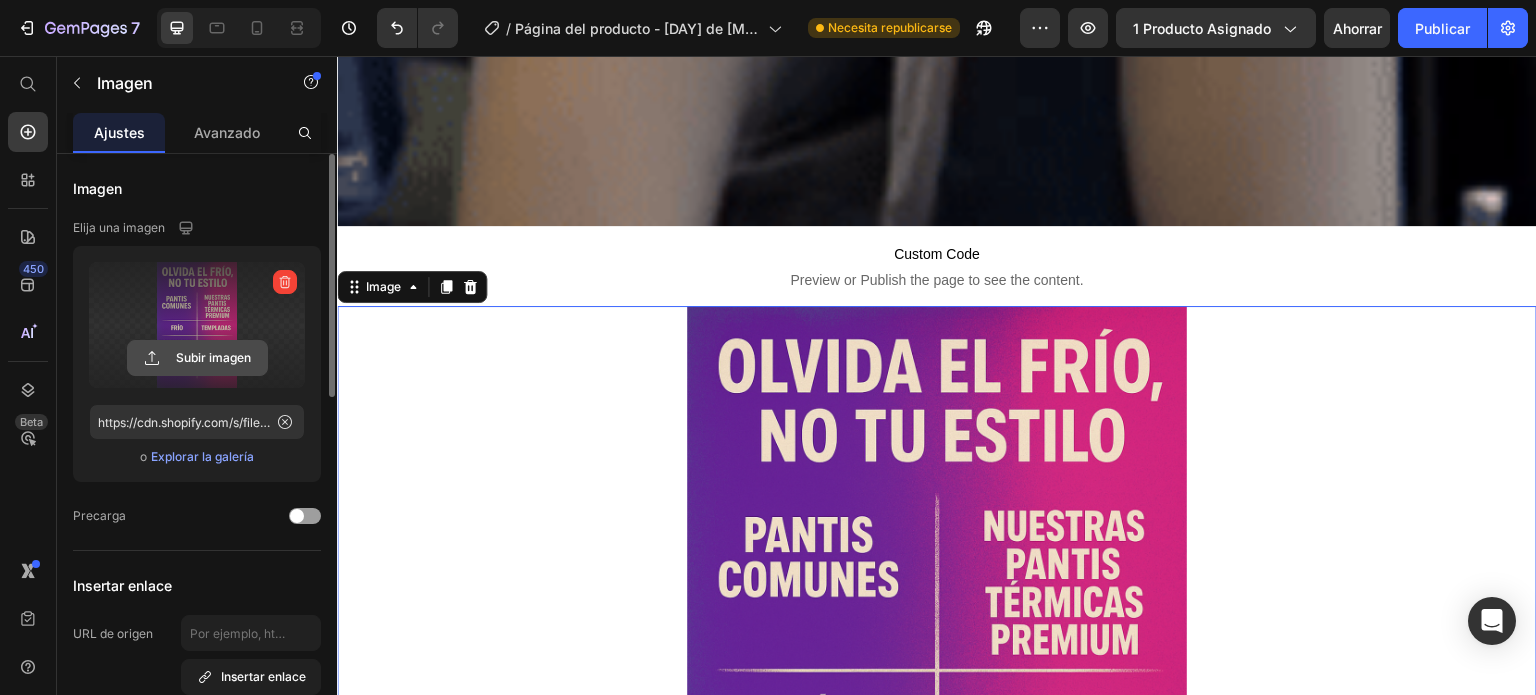 click 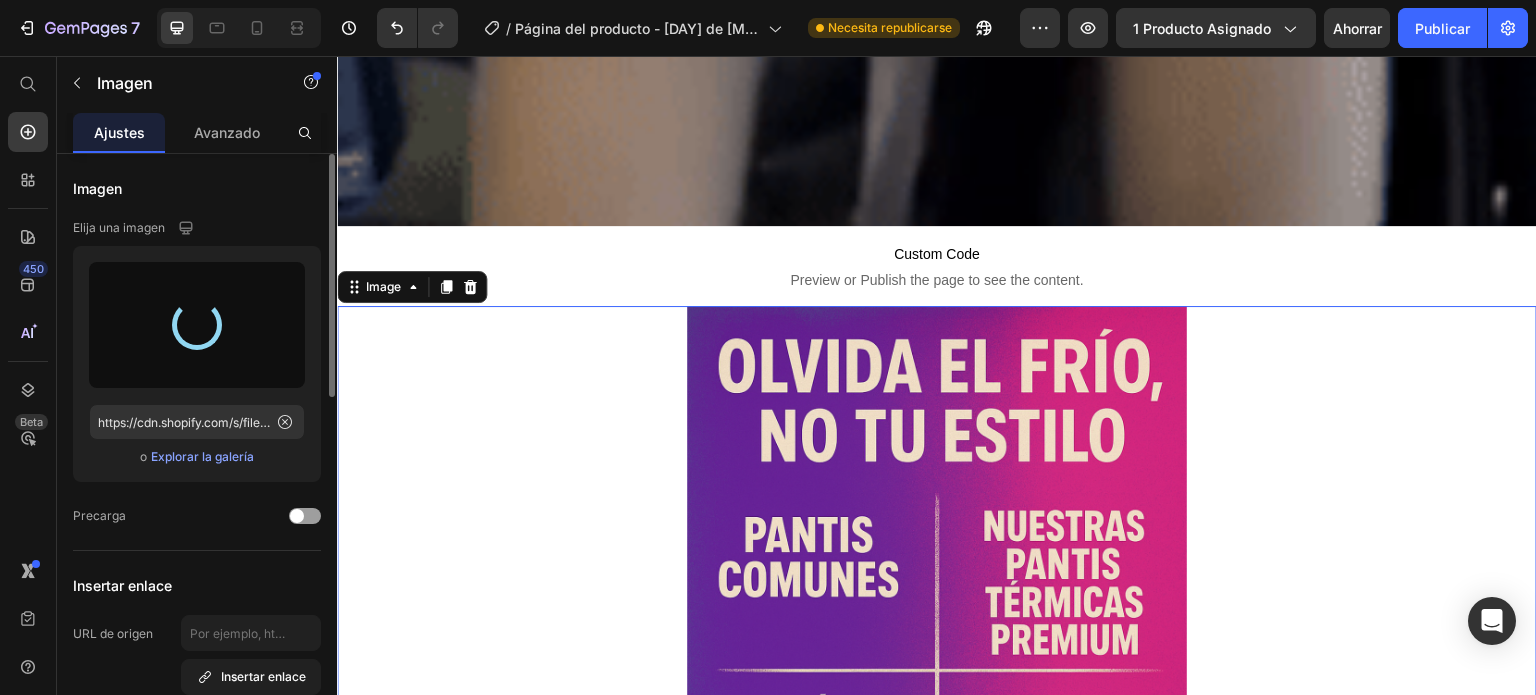 type on "https://cdn.shopify.com/s/files/1/0945/5809/3385/files/gempages_570877831739868032-26e8b7c0-c09c-4787-847f-269cdbf64b34.png" 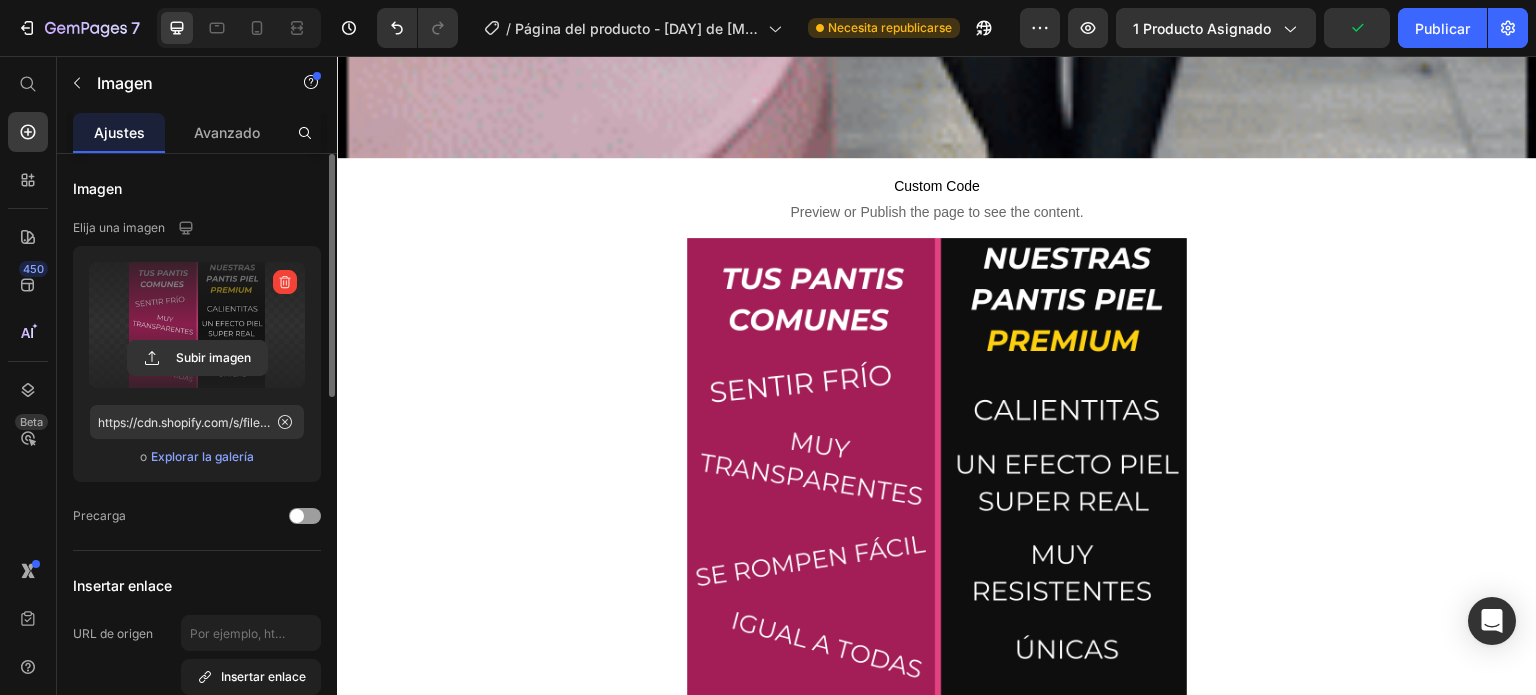 scroll, scrollTop: 2838, scrollLeft: 0, axis: vertical 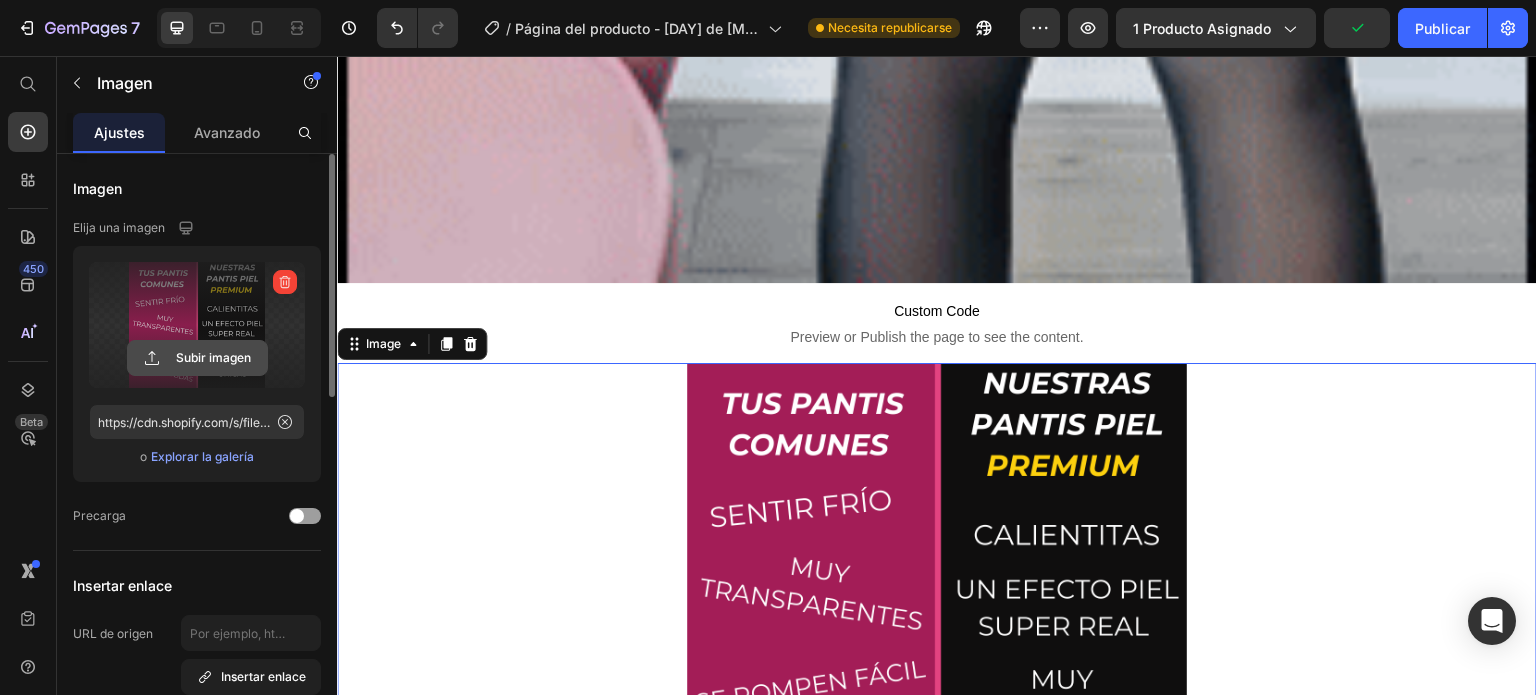 click 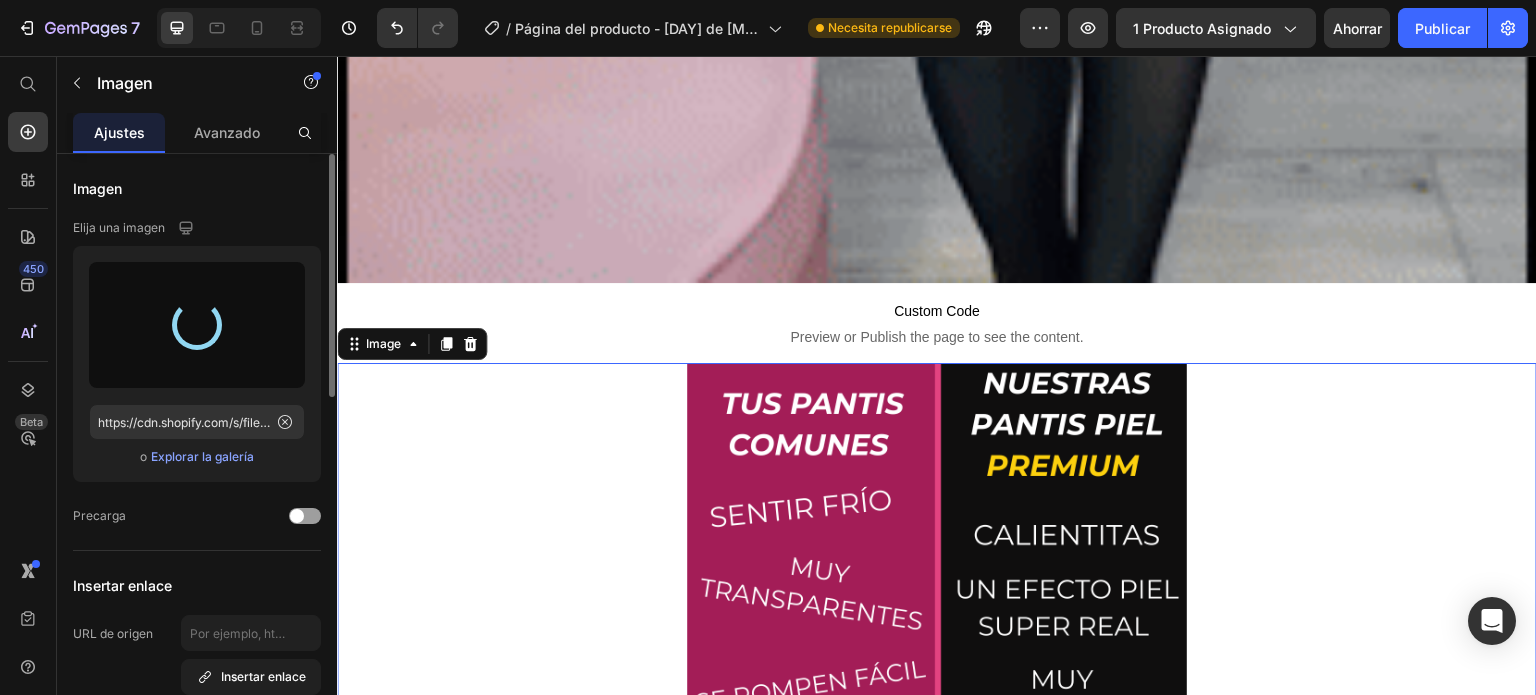 type on "https://cdn.shopify.com/s/files/1/0945/5809/3385/files/gempages_570877831739868032-706ad33c-241f-46d1-b8ae-72fa5e3ac967.png" 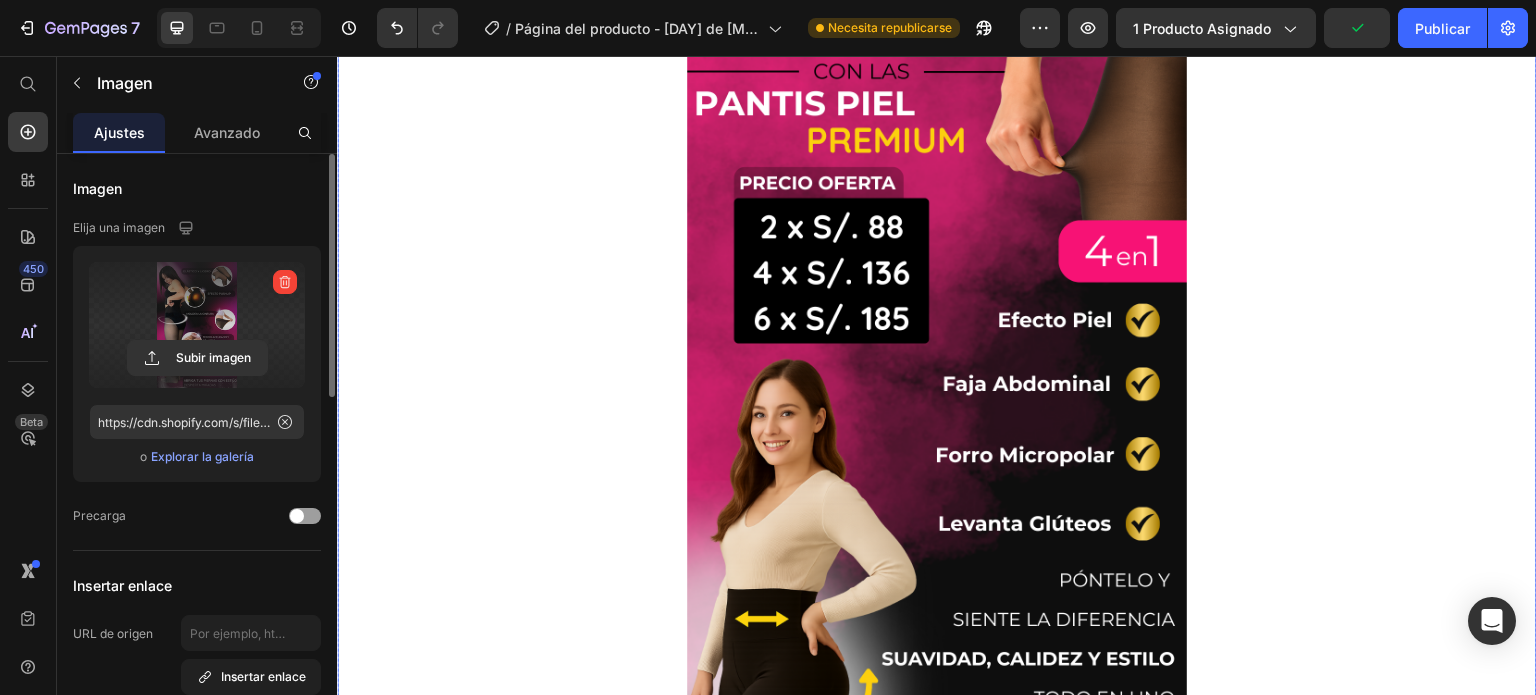 scroll, scrollTop: 0, scrollLeft: 0, axis: both 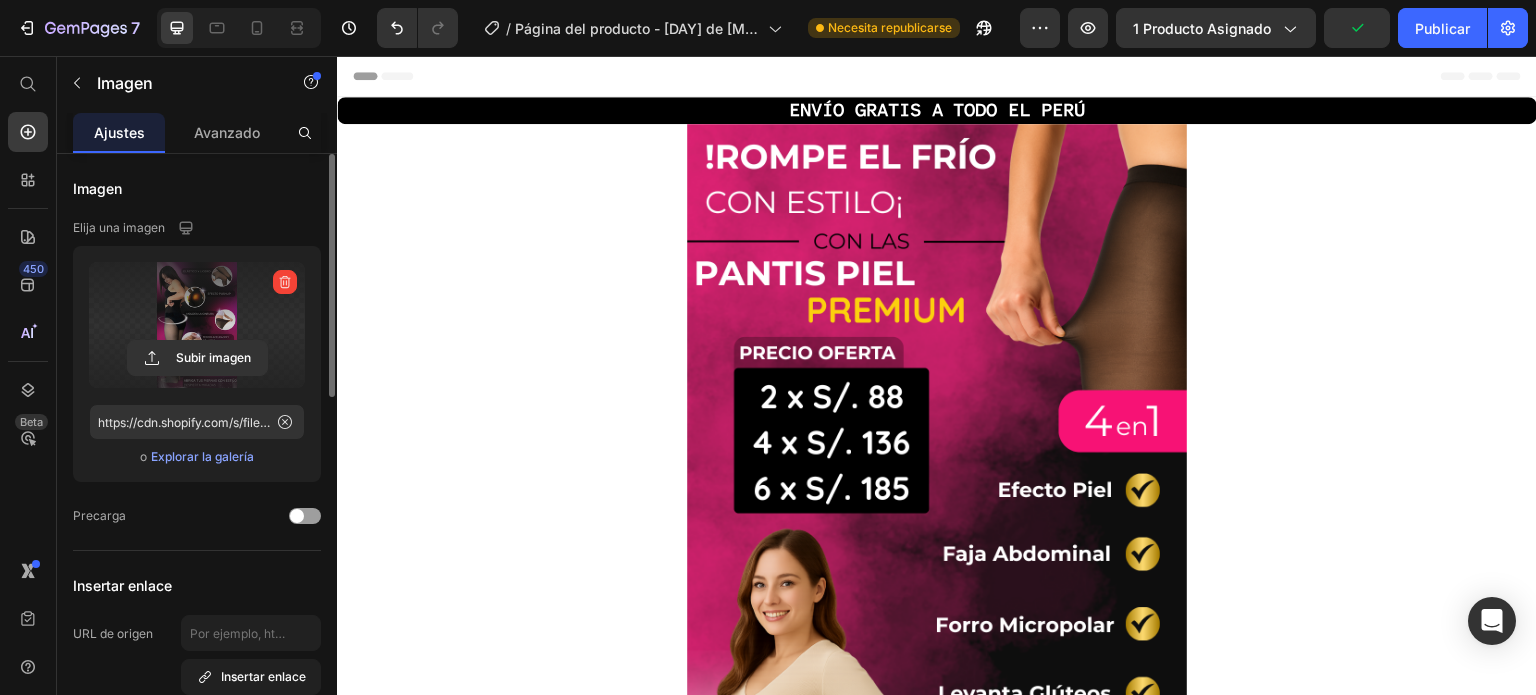 click on "Header" at bounding box center [937, 76] 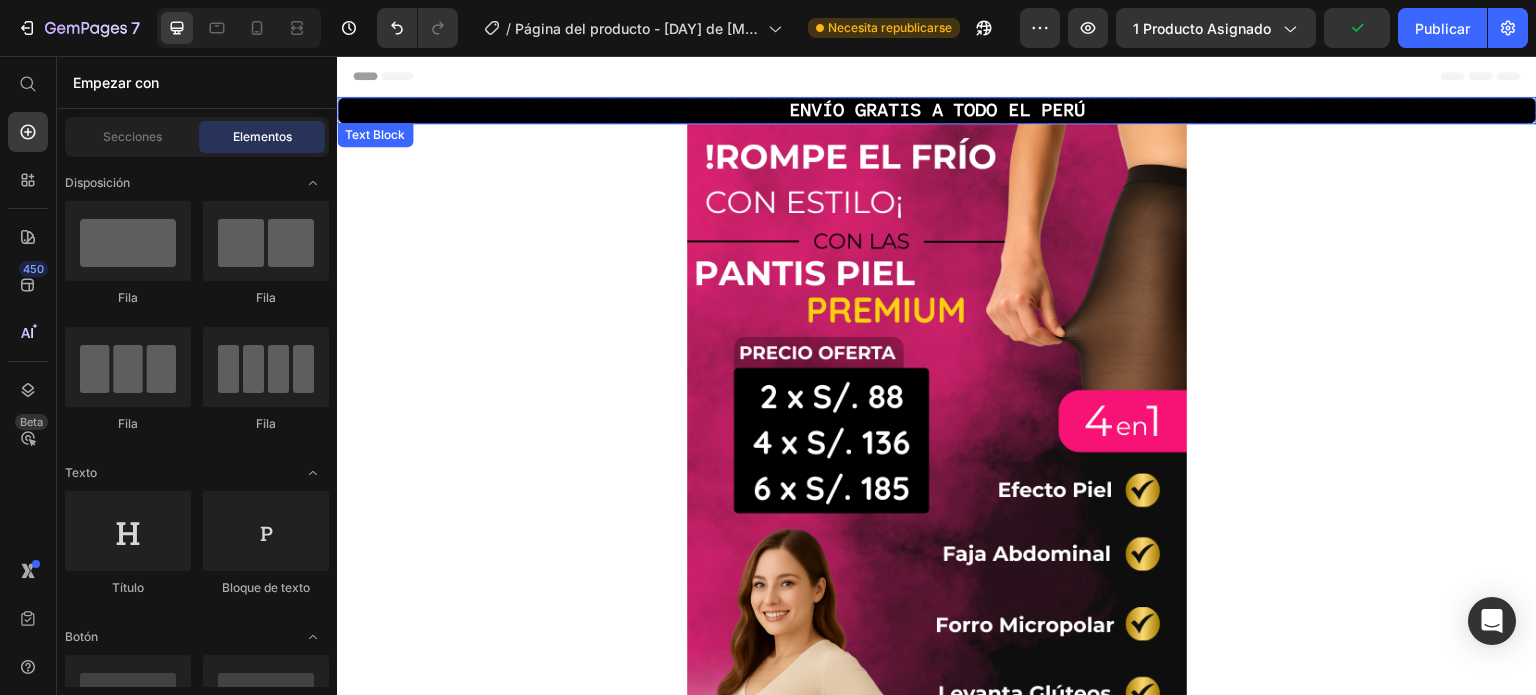 click on "ENVÍO GRATIS A TODO EL PERÚ" at bounding box center (937, 110) 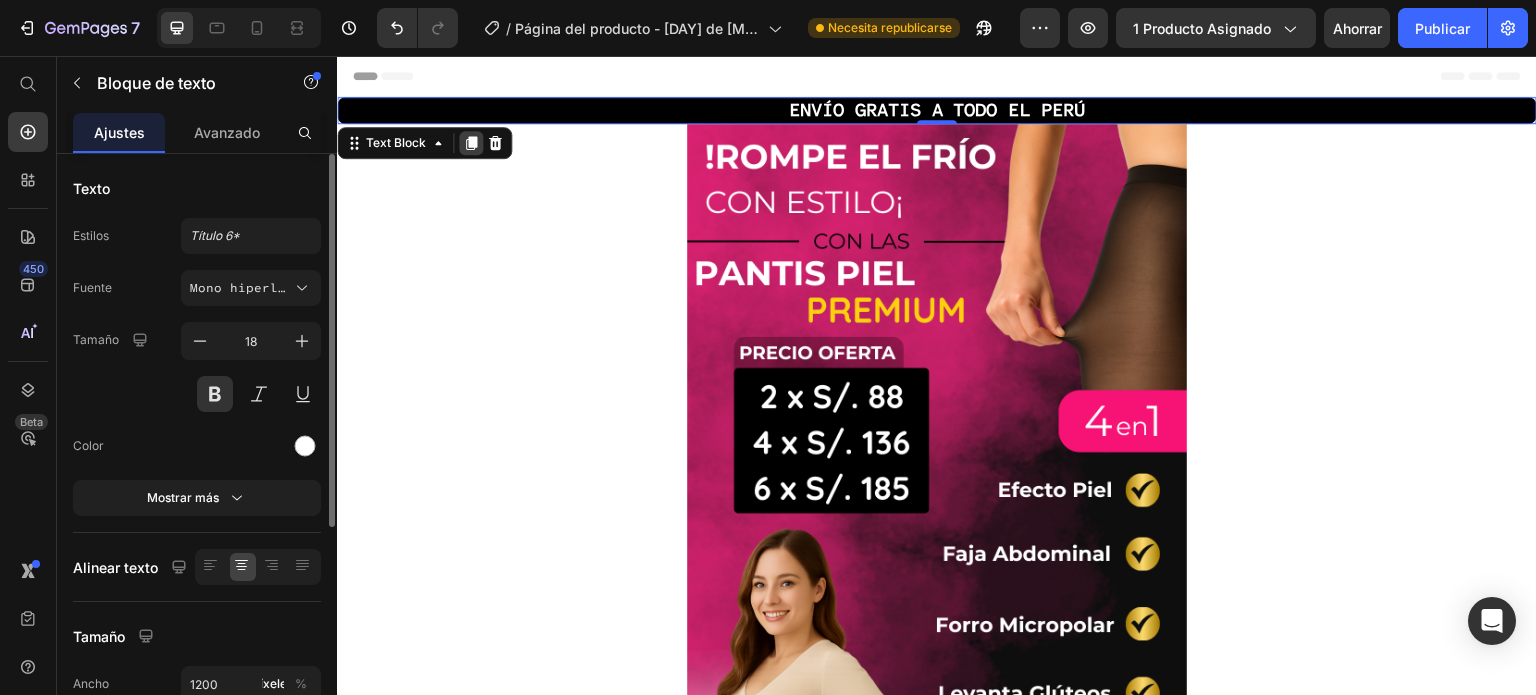 click 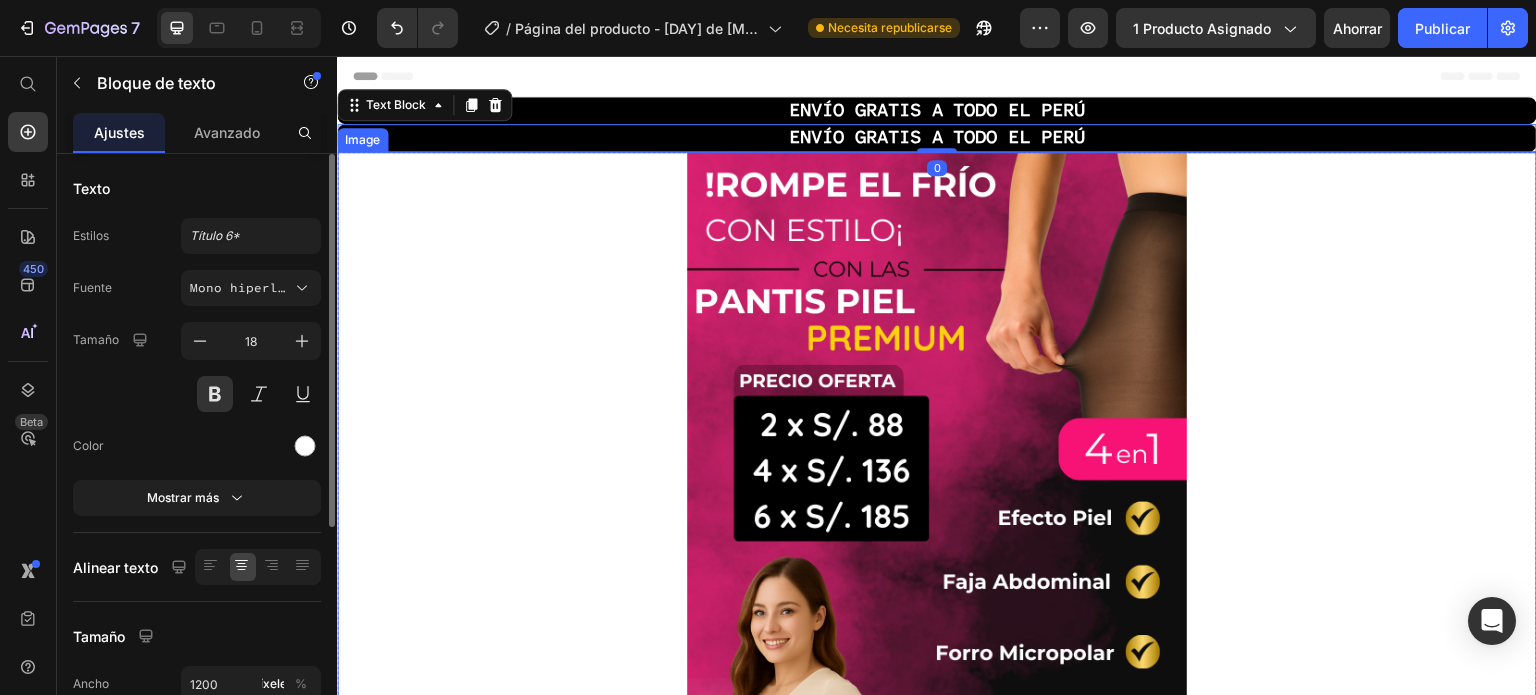 scroll, scrollTop: 23, scrollLeft: 0, axis: vertical 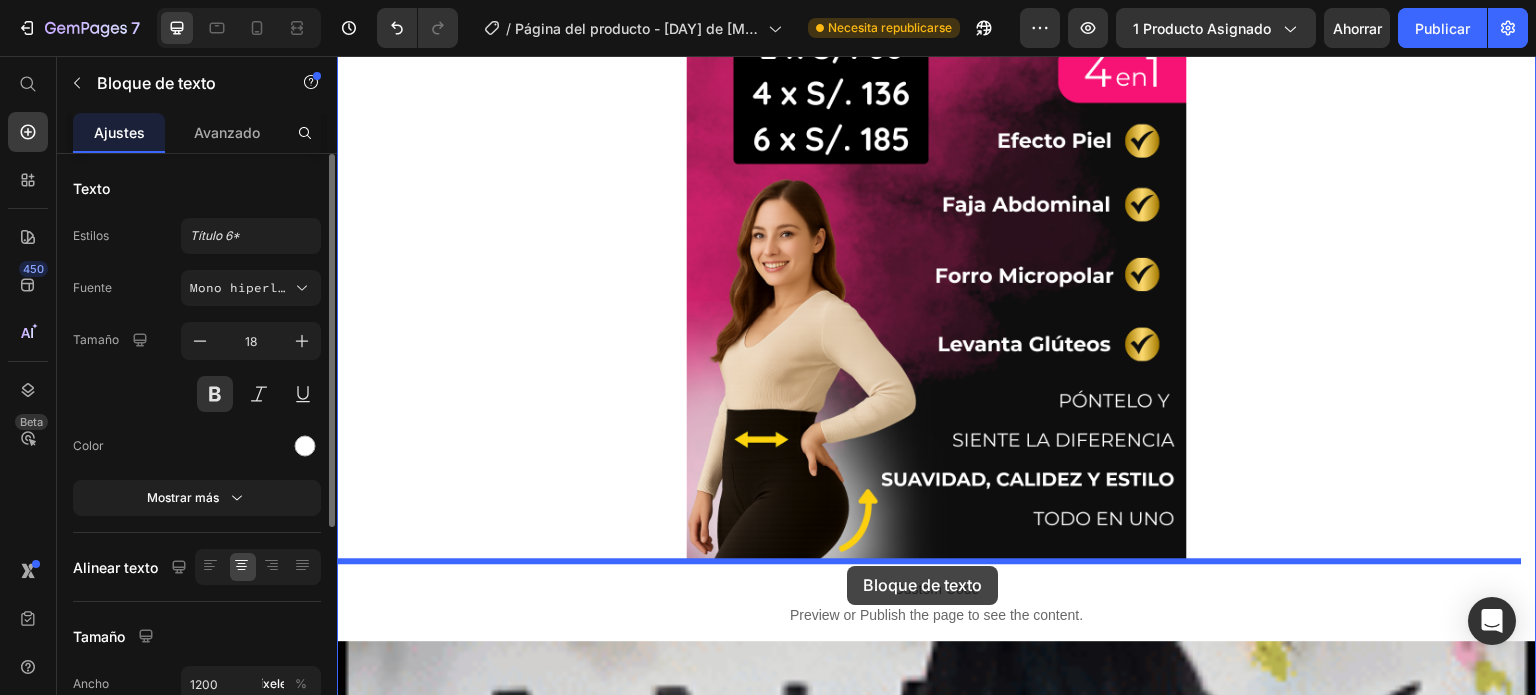 drag, startPoint x: 864, startPoint y: 109, endPoint x: 847, endPoint y: 566, distance: 457.31607 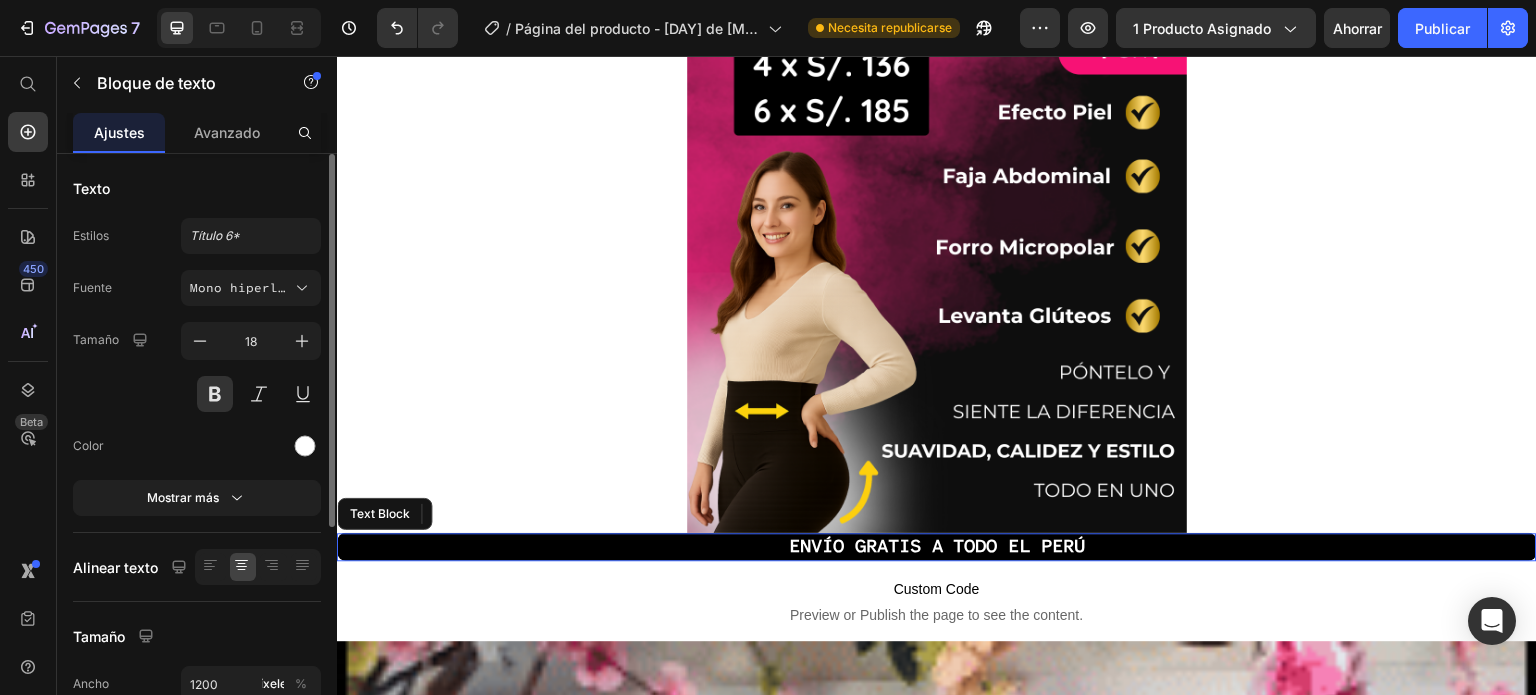 scroll, scrollTop: 350, scrollLeft: 0, axis: vertical 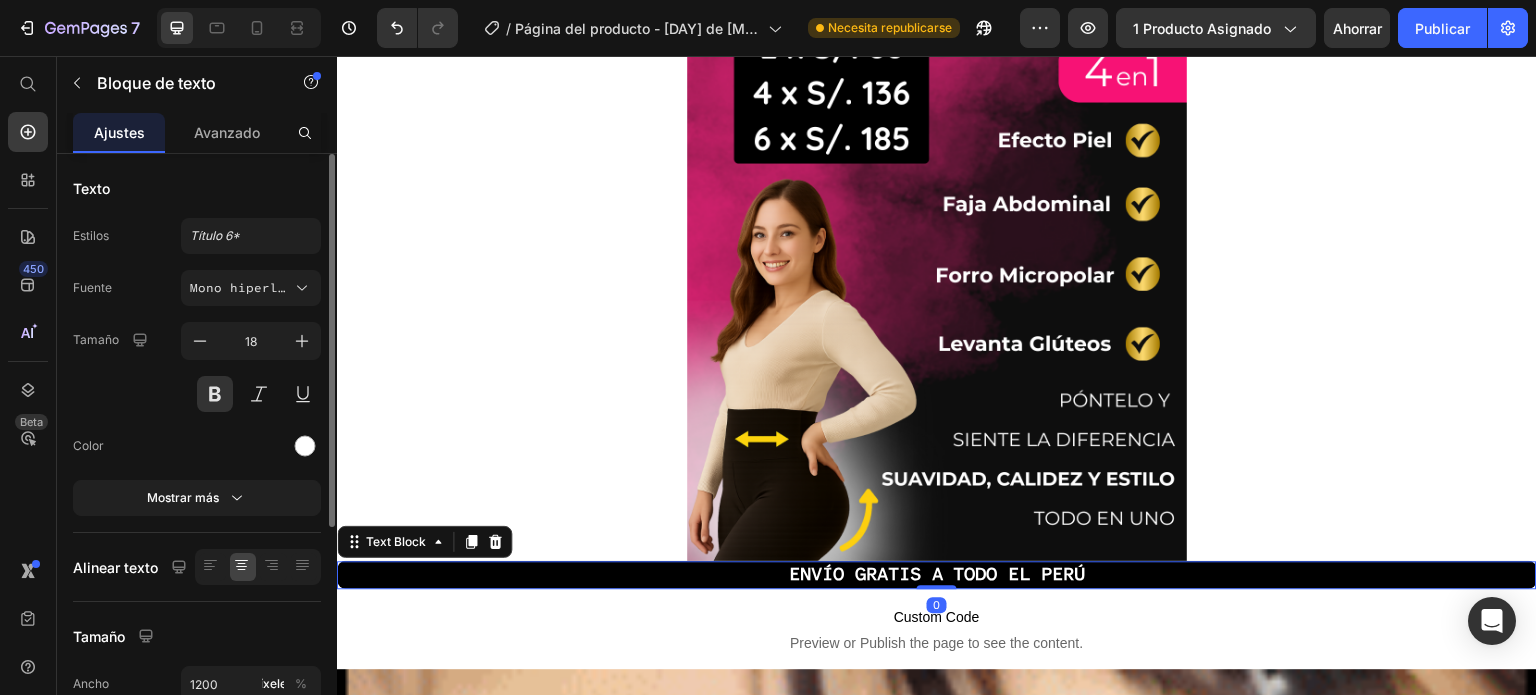 click on "ENVÍO GRATIS A TODO EL PERÚ" at bounding box center (937, 574) 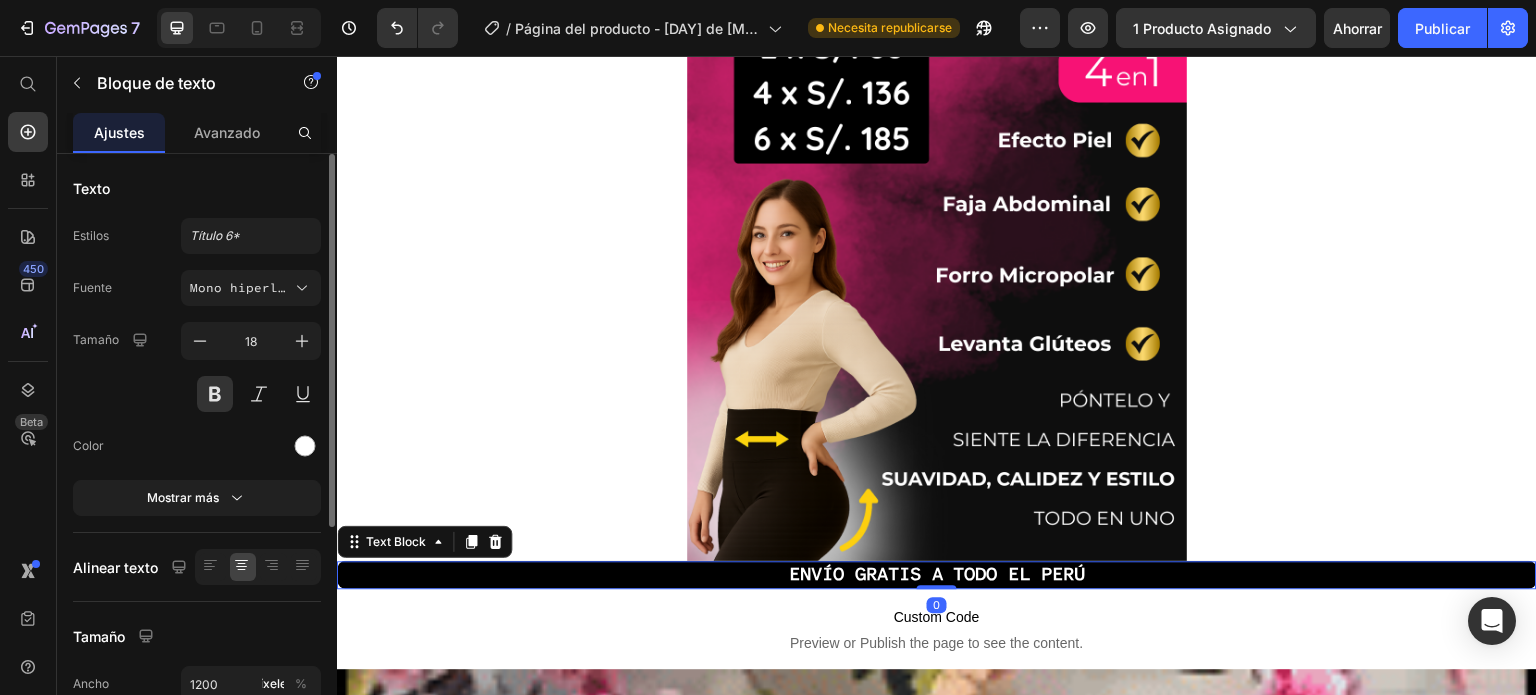 click on "ENVÍO GRATIS A TODO EL PERÚ" at bounding box center (937, 574) 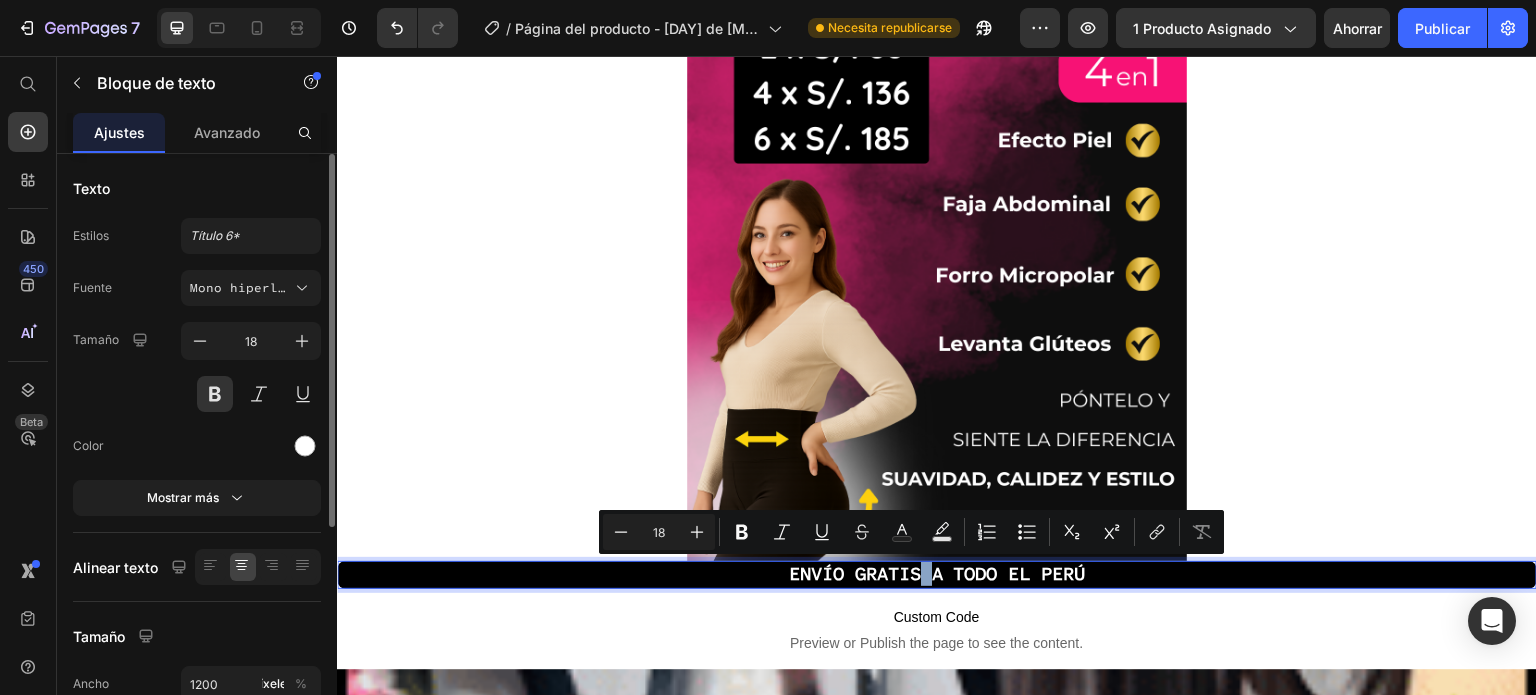 click on "ENVÍO GRATIS A TODO EL PERÚ" at bounding box center (937, 574) 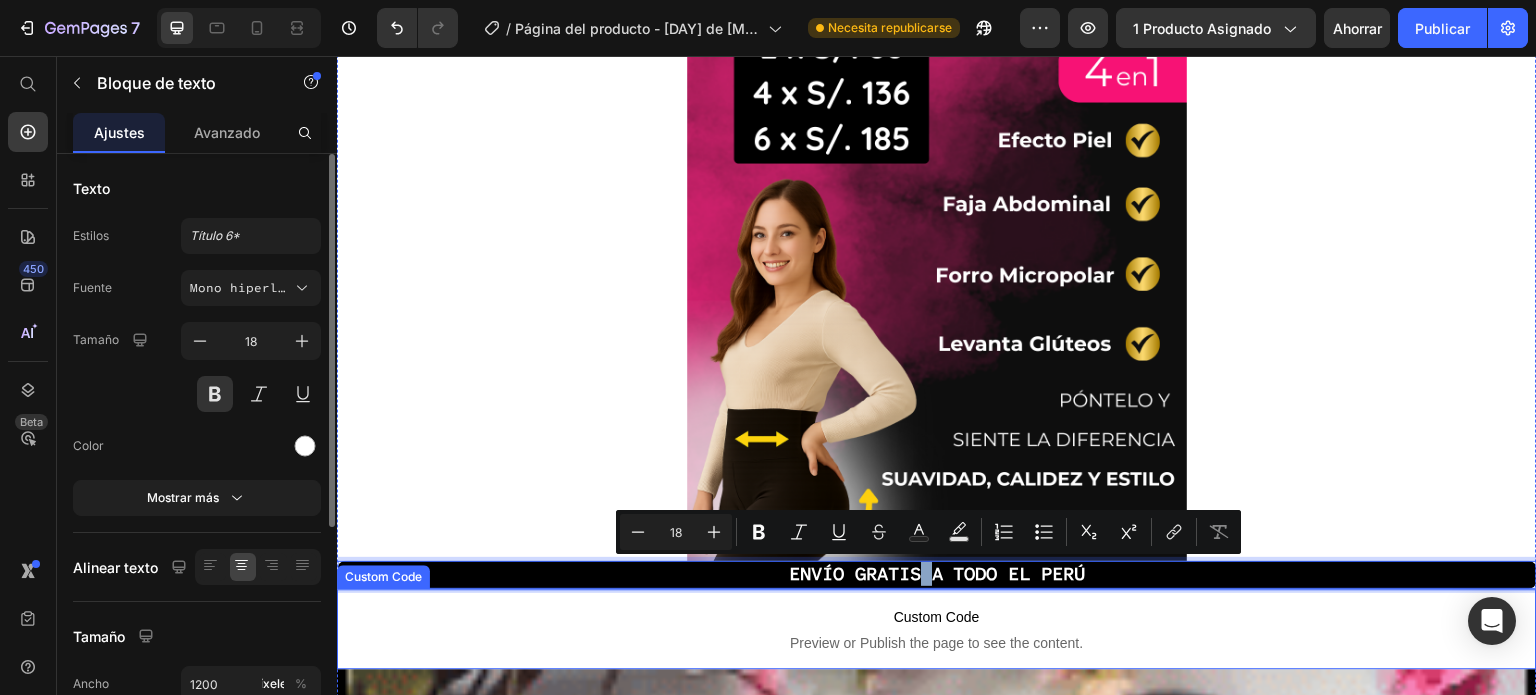 click on "ENVÍO GRATIS A TODO EL PERÚ" at bounding box center [937, 574] 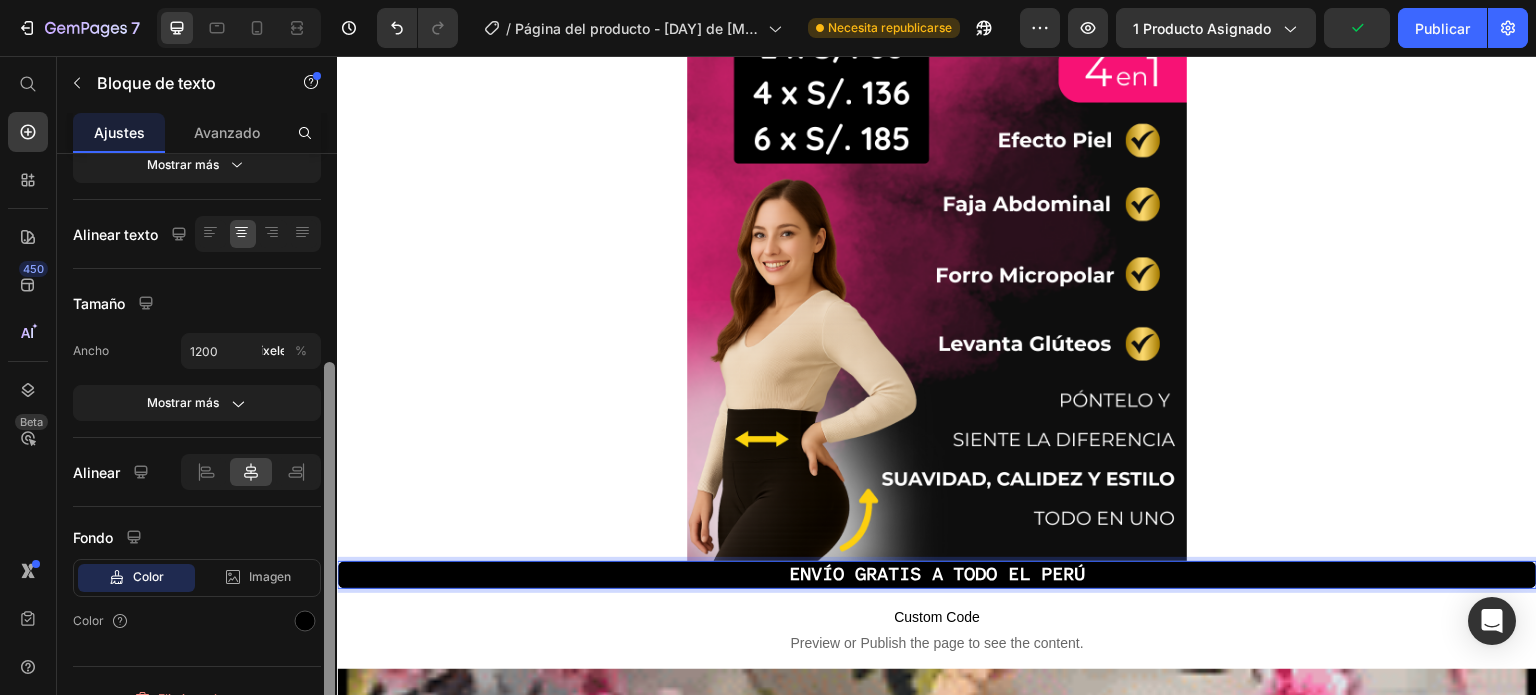 scroll, scrollTop: 337, scrollLeft: 0, axis: vertical 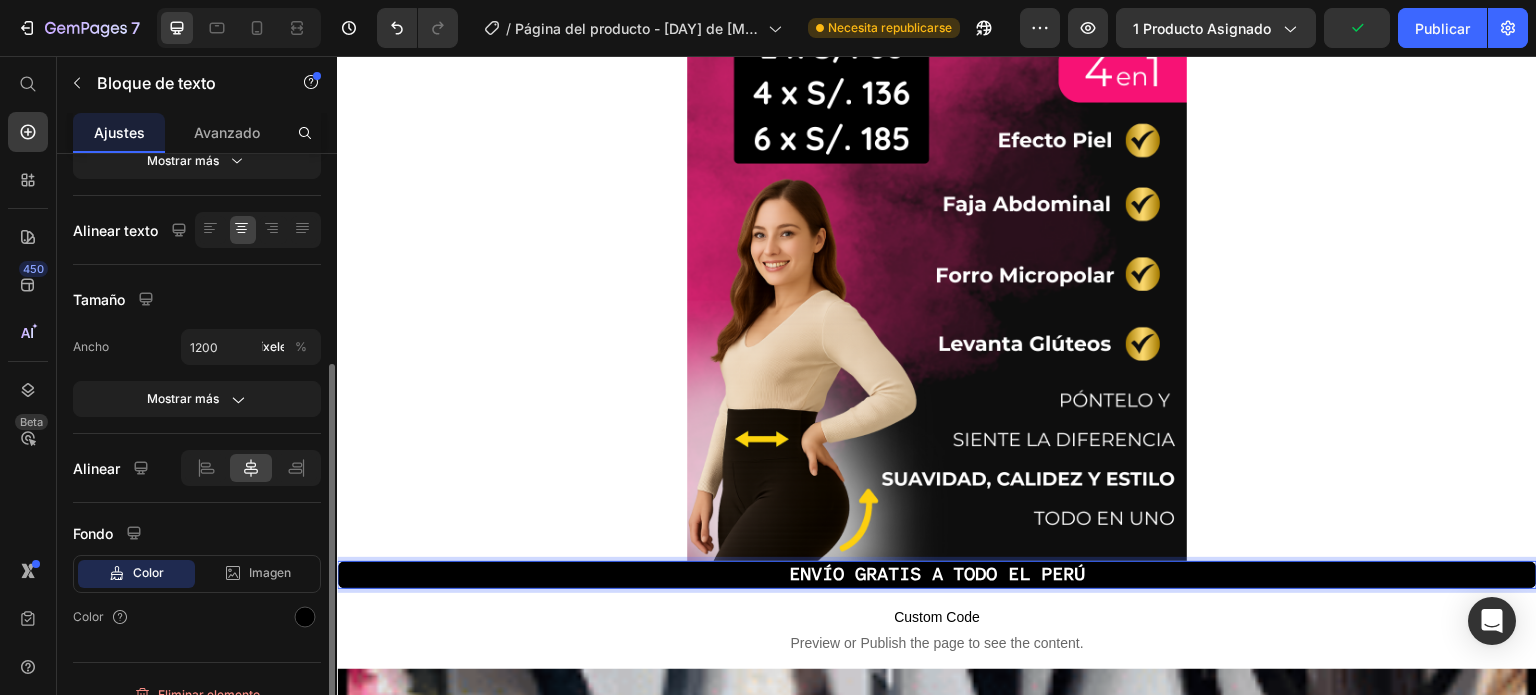 click on "ENVÍO GRATIS A TODO EL PERÚ" at bounding box center (937, 574) 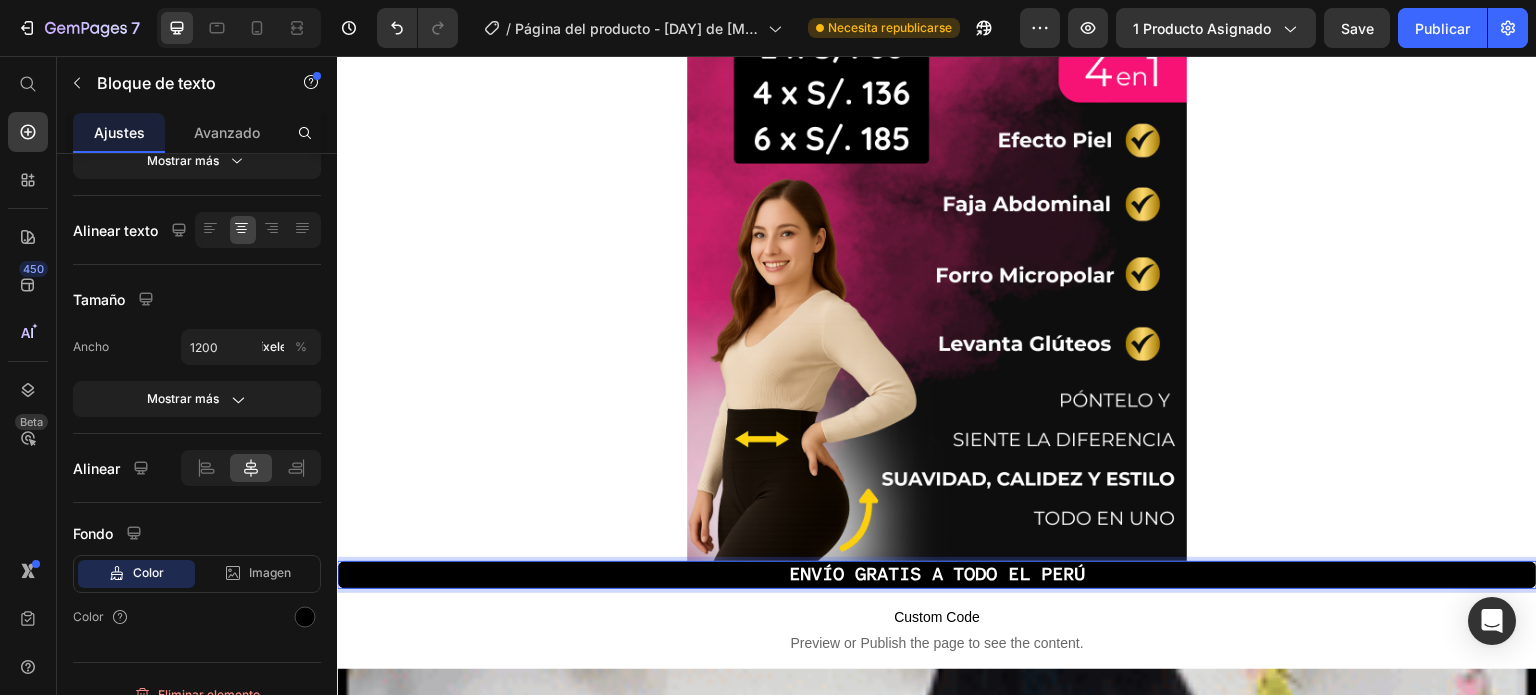 click on "ENVÍO GRATIS A TODO EL PERÚ" at bounding box center [937, 574] 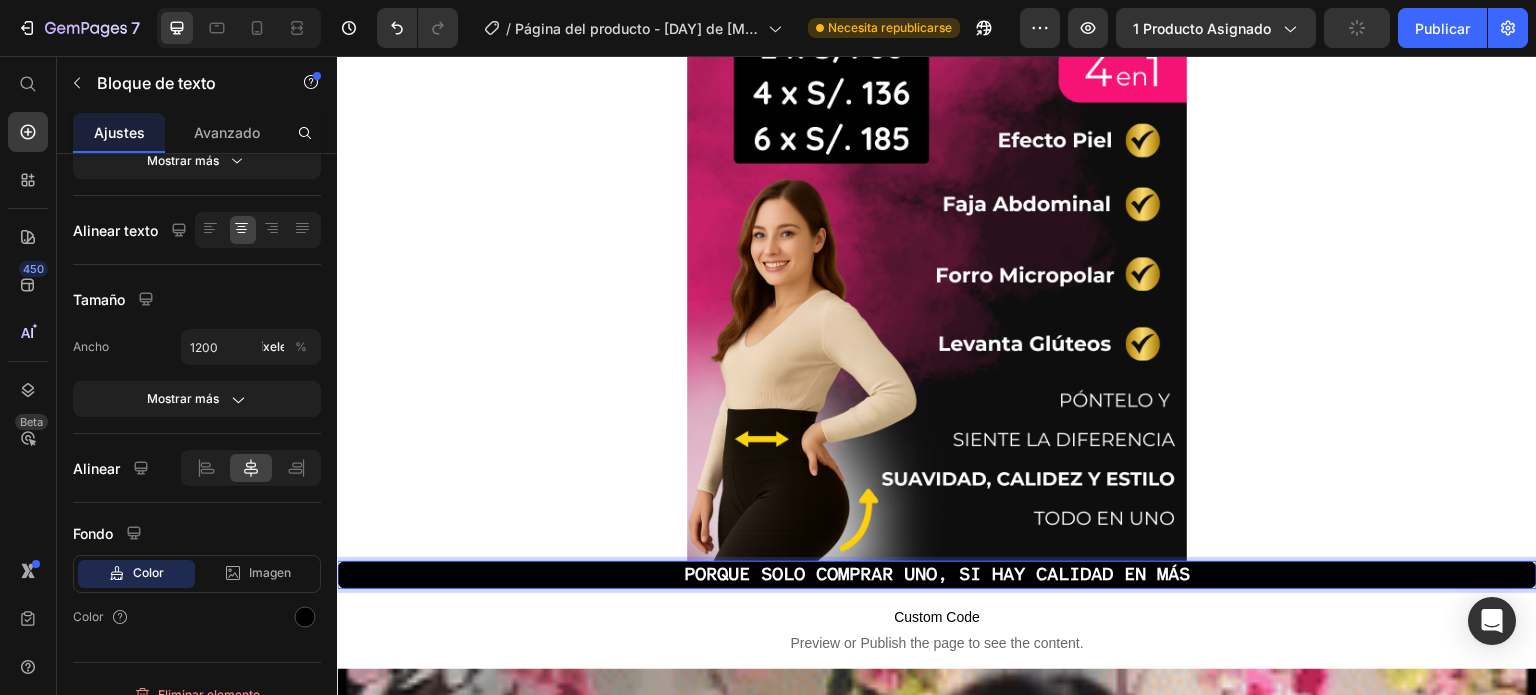 click on "PORQUE SOLO COMPRAR UNO, SI HAY CALIDAD EN MÁS" at bounding box center [937, 574] 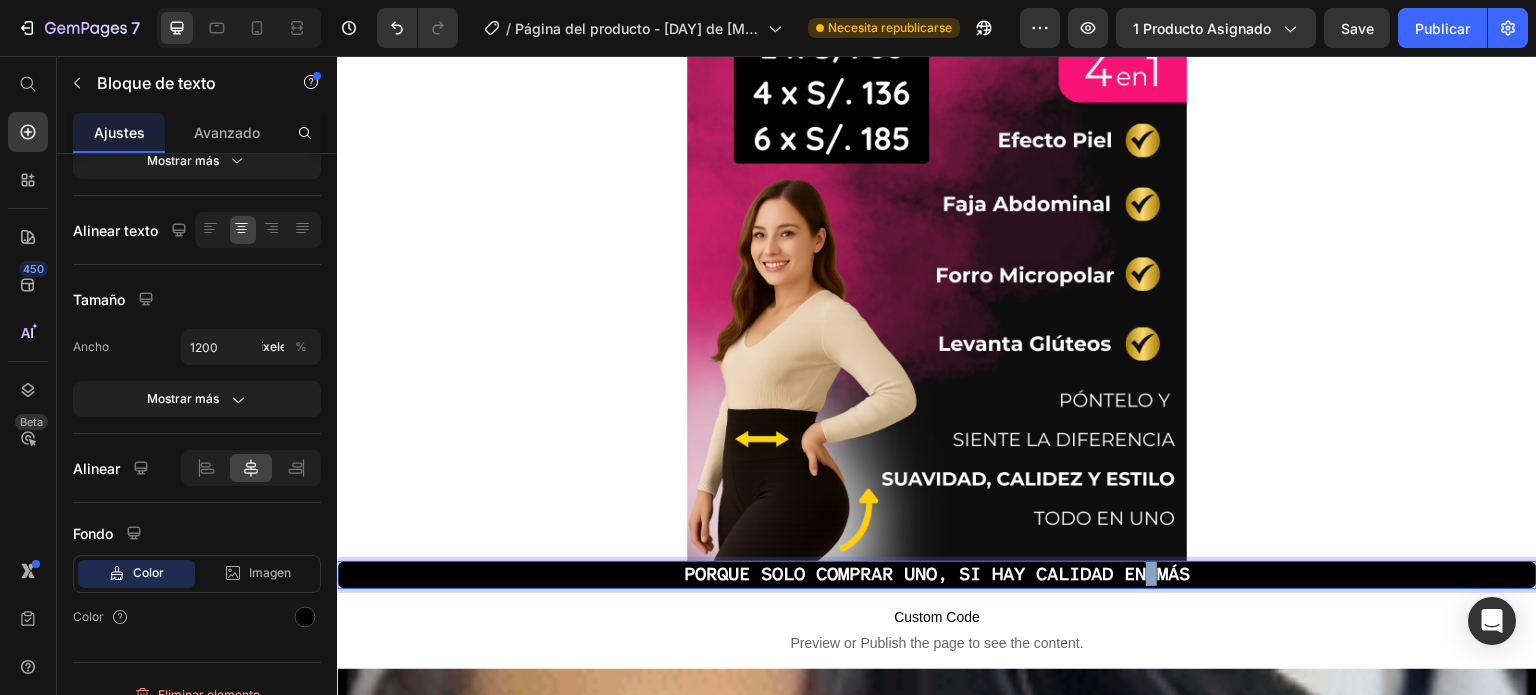 click on "PORQUE SOLO COMPRAR UNO, SI HAY CALIDAD EN MÁS" at bounding box center (937, 574) 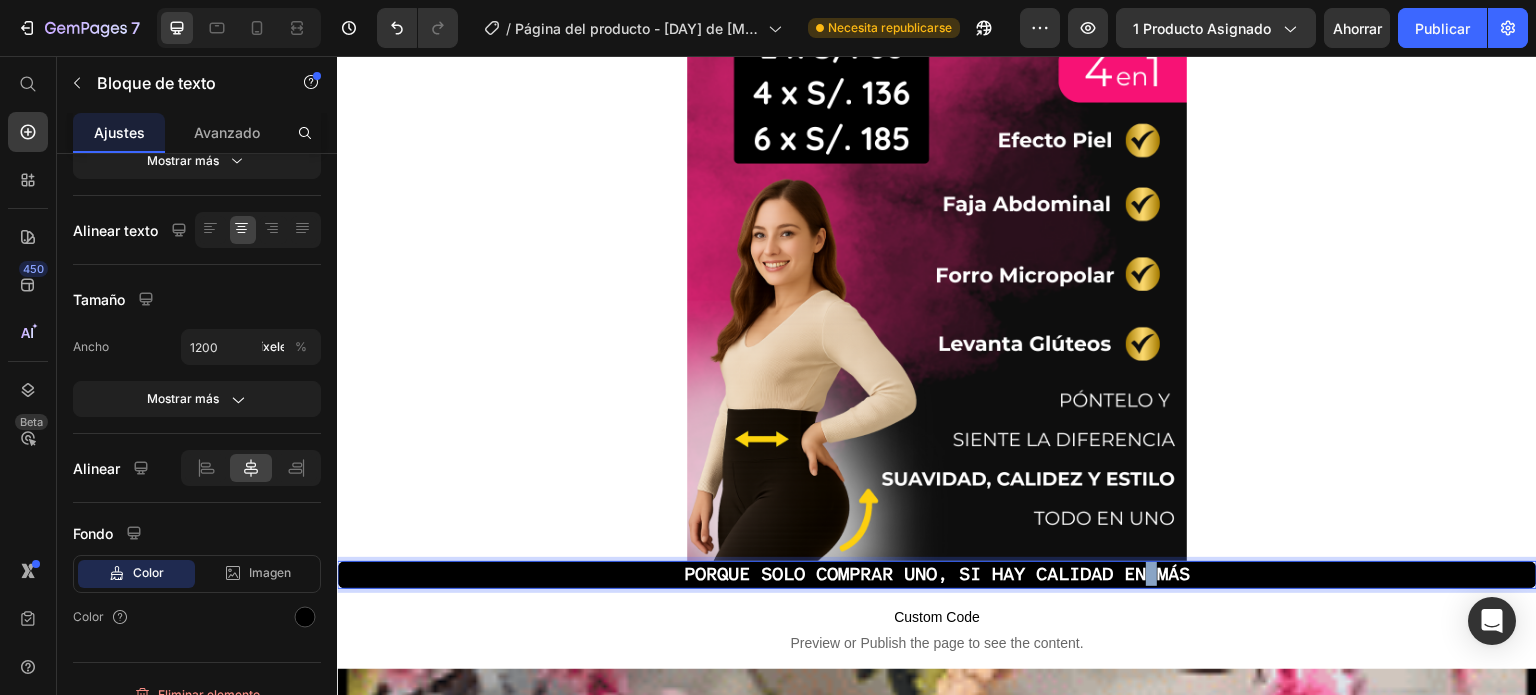 click on "PORQUE SOLO COMPRAR UNO, SI HAY CALIDAD EN MÁS" at bounding box center (937, 574) 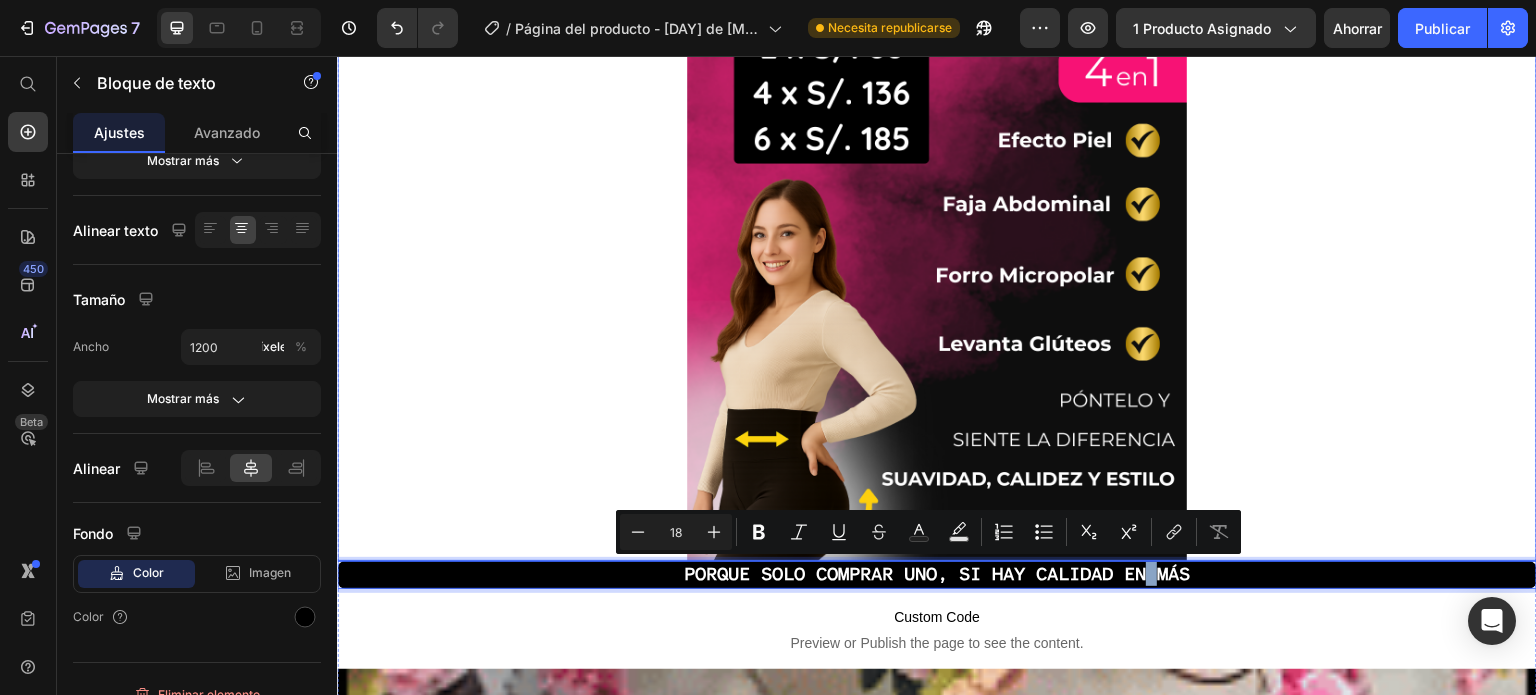 copy on "PORQUE SOLO COMPRAR UNO, SI HAY CALIDAD EN MÁS" 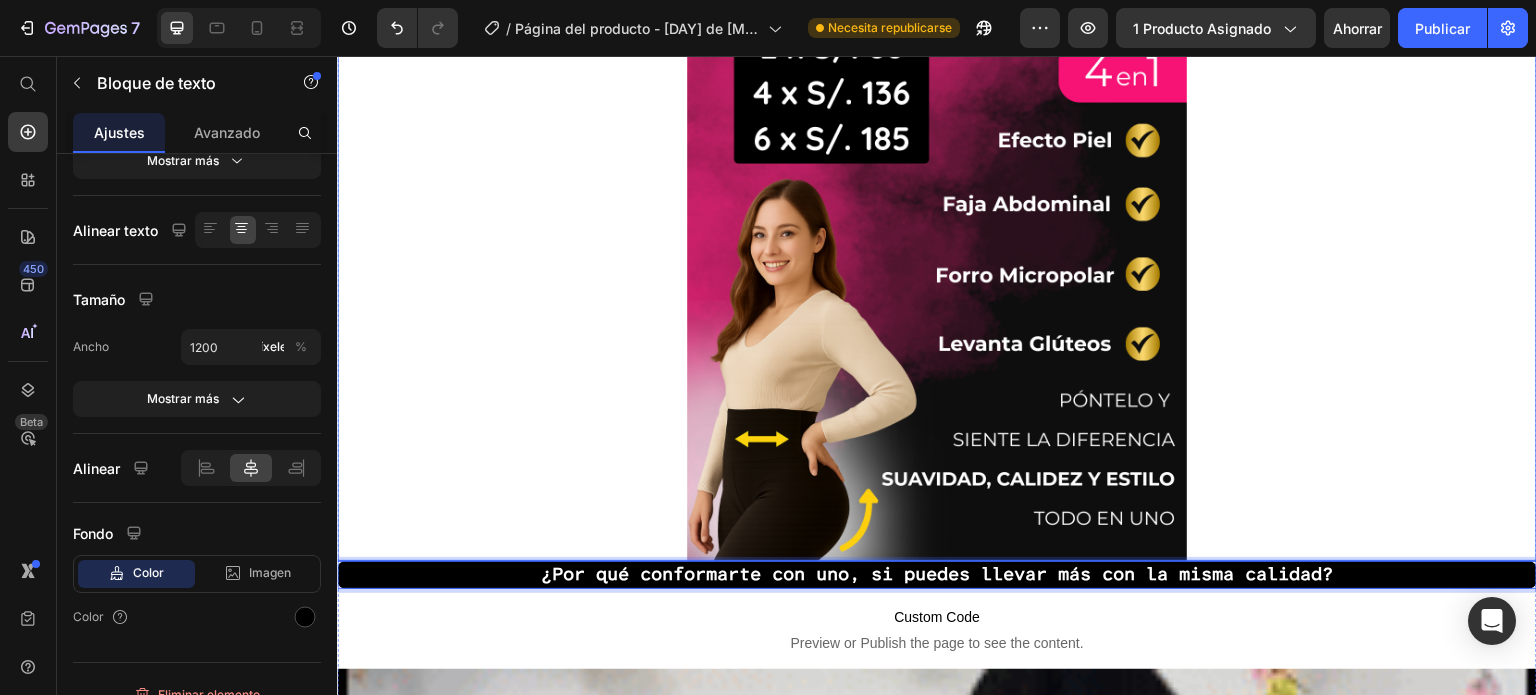 click at bounding box center (937, 167) 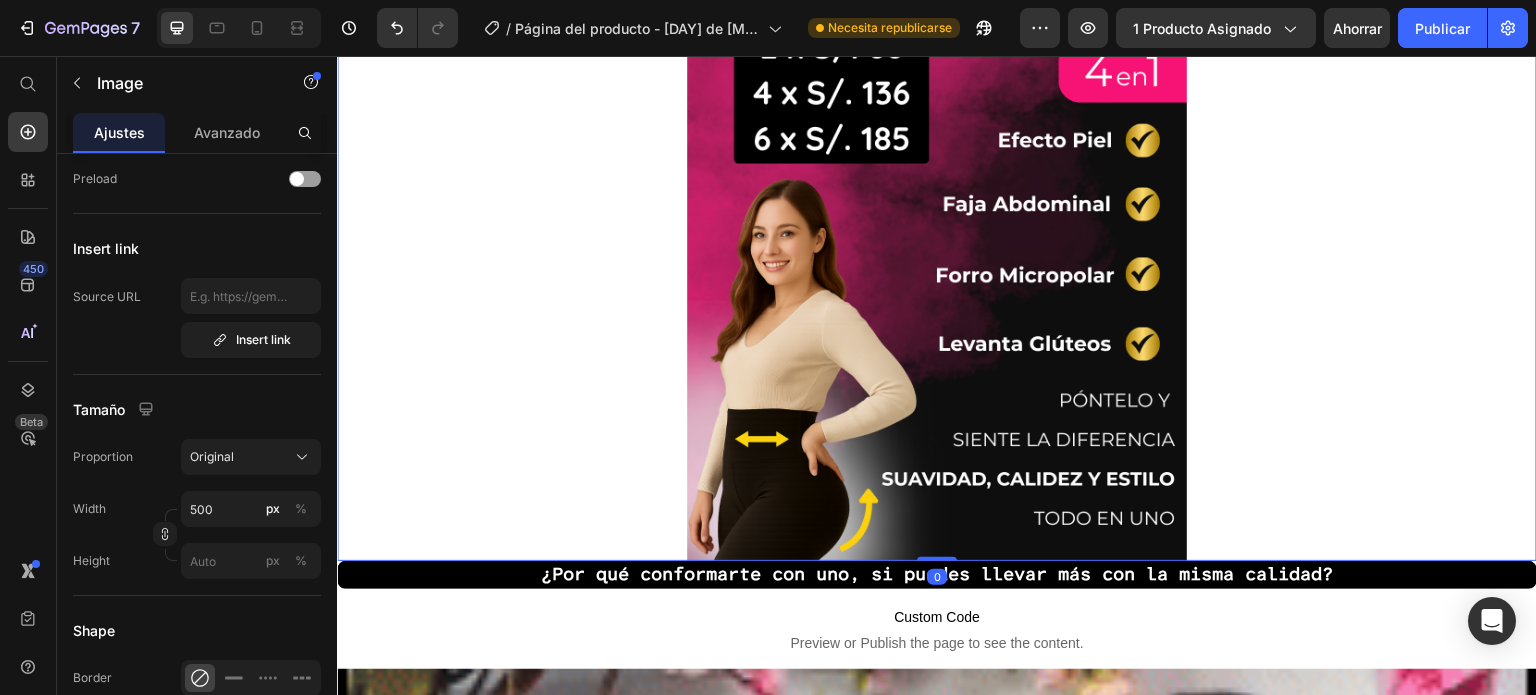 scroll, scrollTop: 0, scrollLeft: 0, axis: both 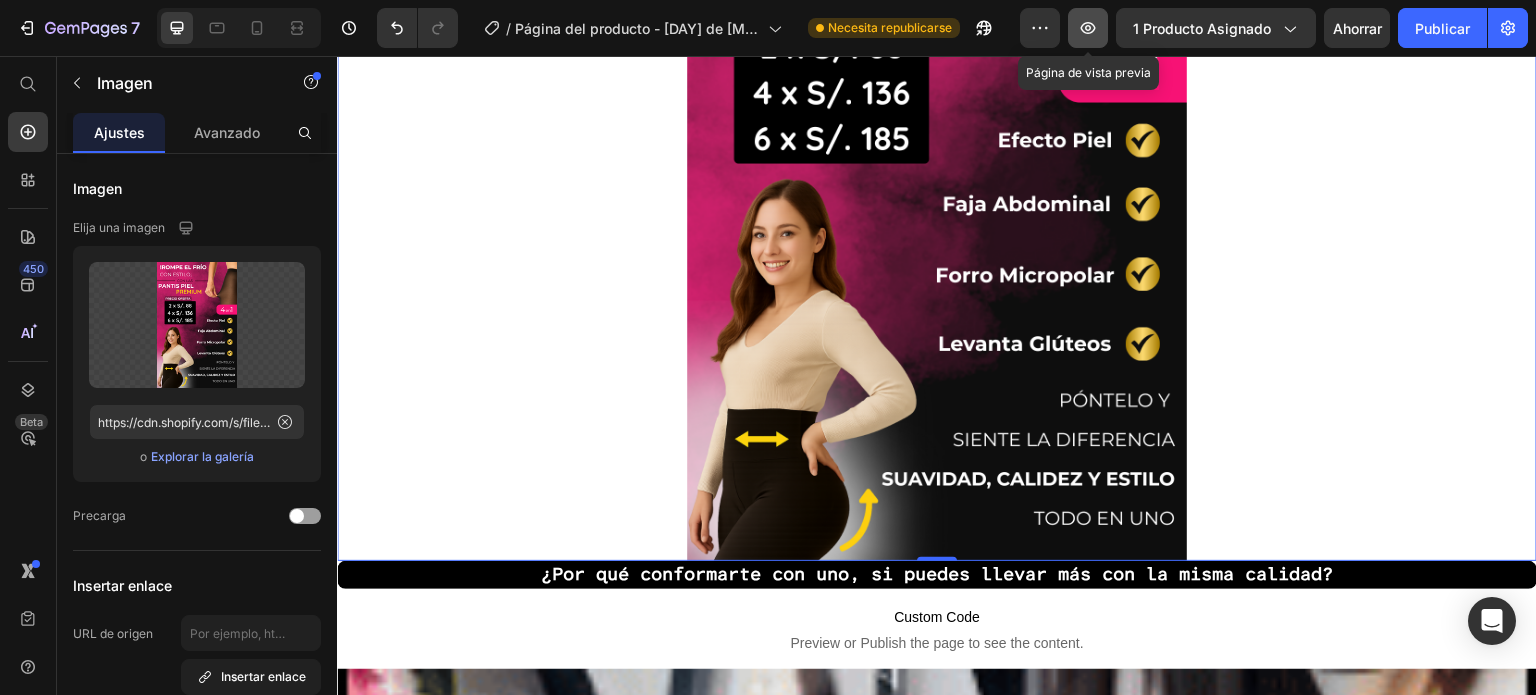click 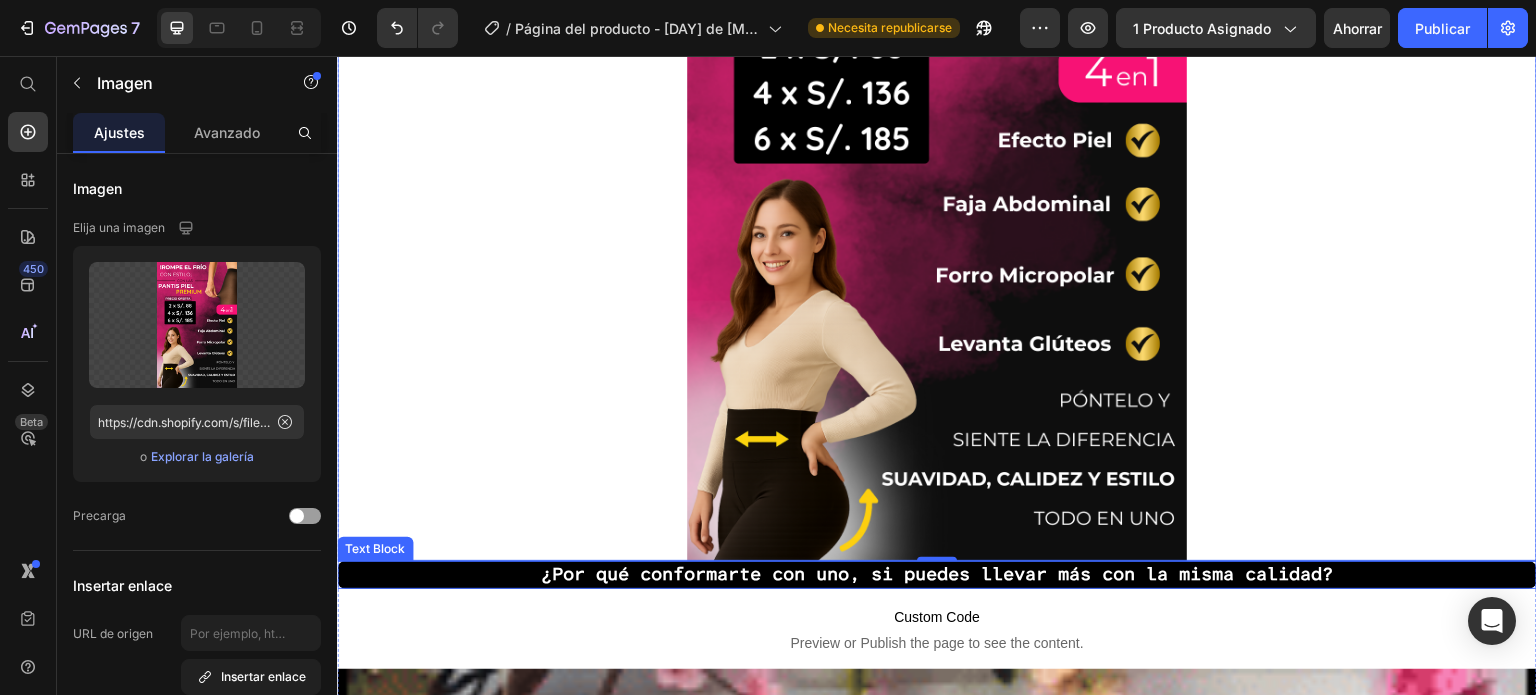 click on "¿Por qué conformarte con uno, si puedes llevar más con la misma calidad?" at bounding box center [937, 574] 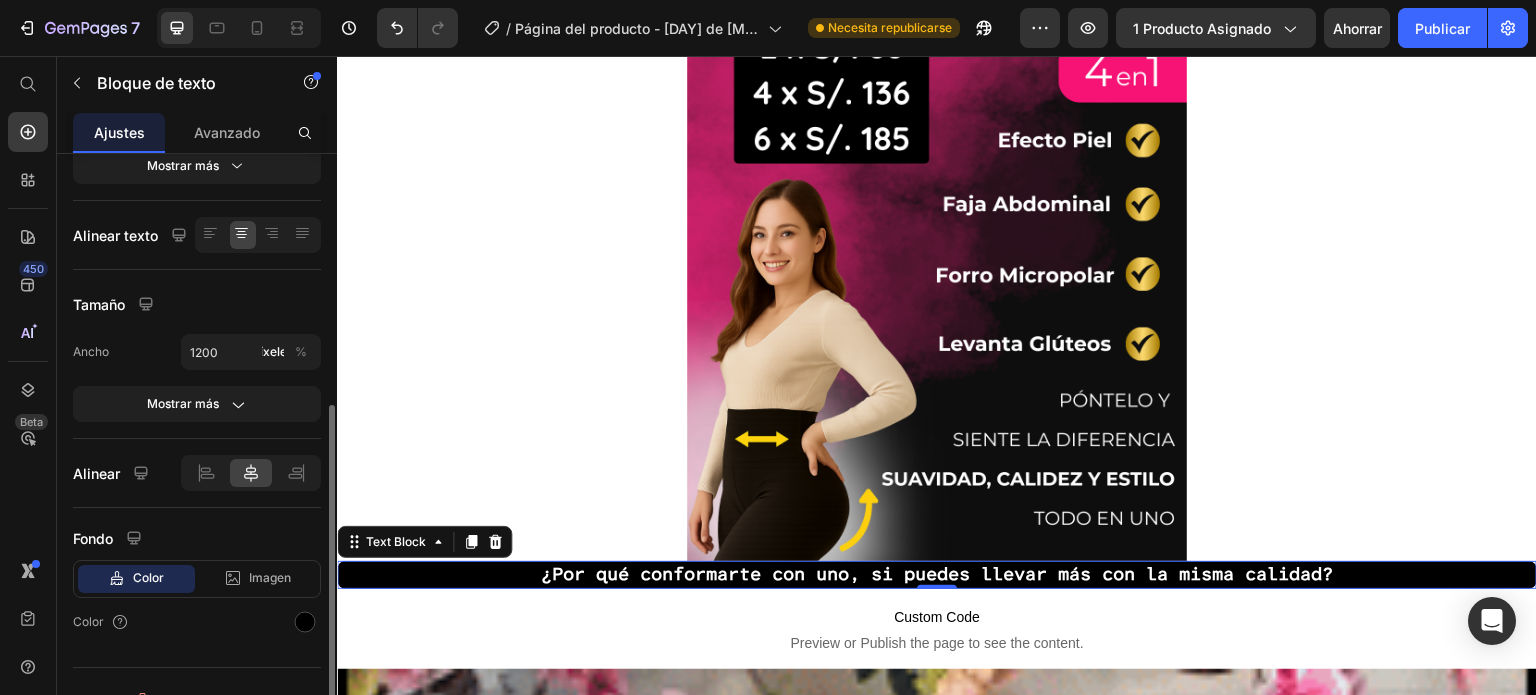scroll, scrollTop: 359, scrollLeft: 0, axis: vertical 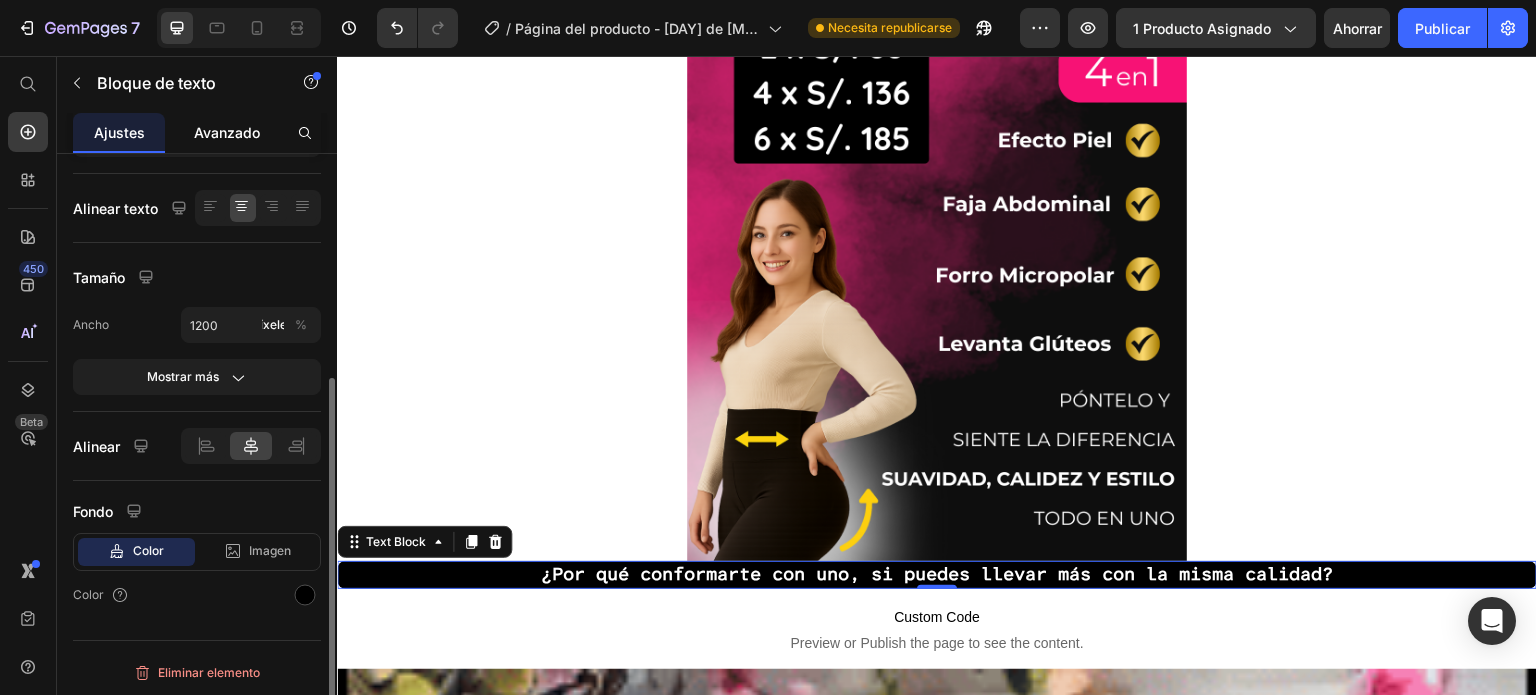 click on "Avanzado" at bounding box center [227, 132] 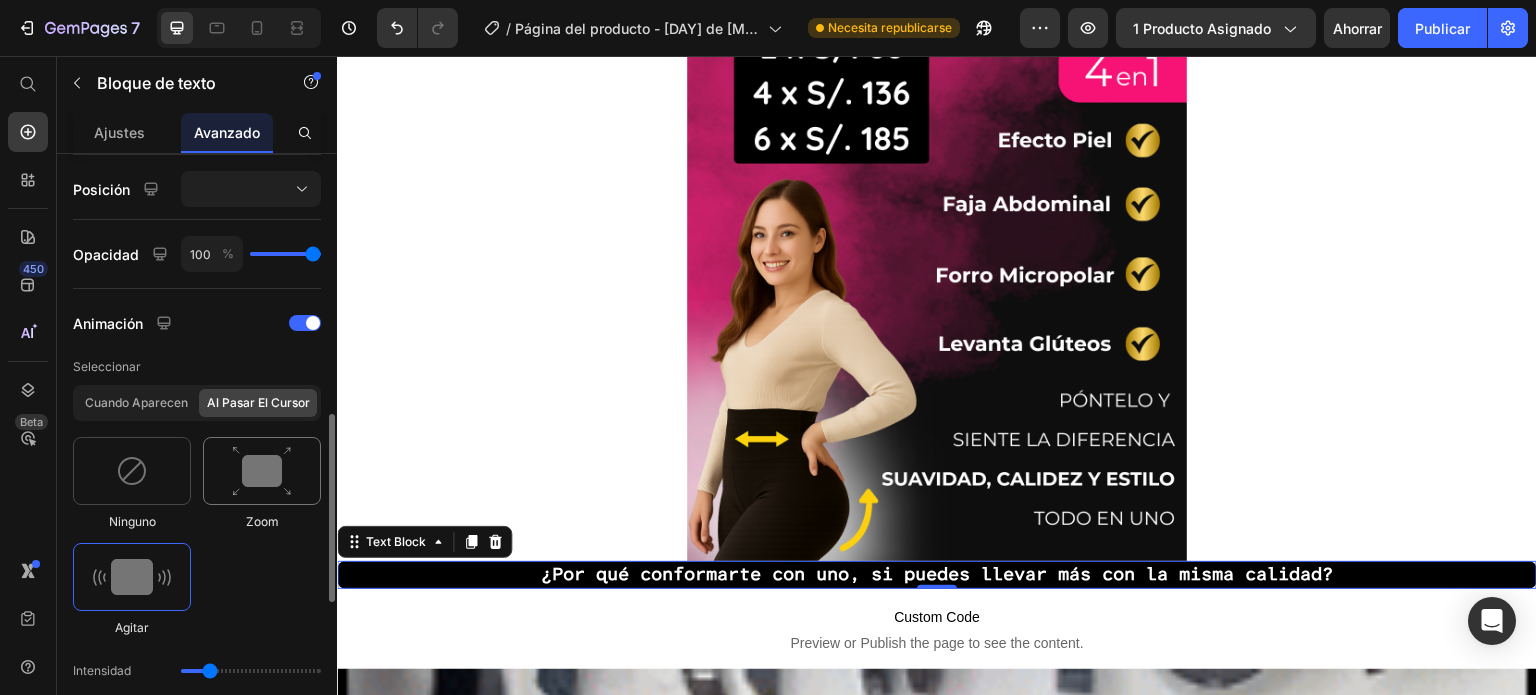 scroll, scrollTop: 832, scrollLeft: 0, axis: vertical 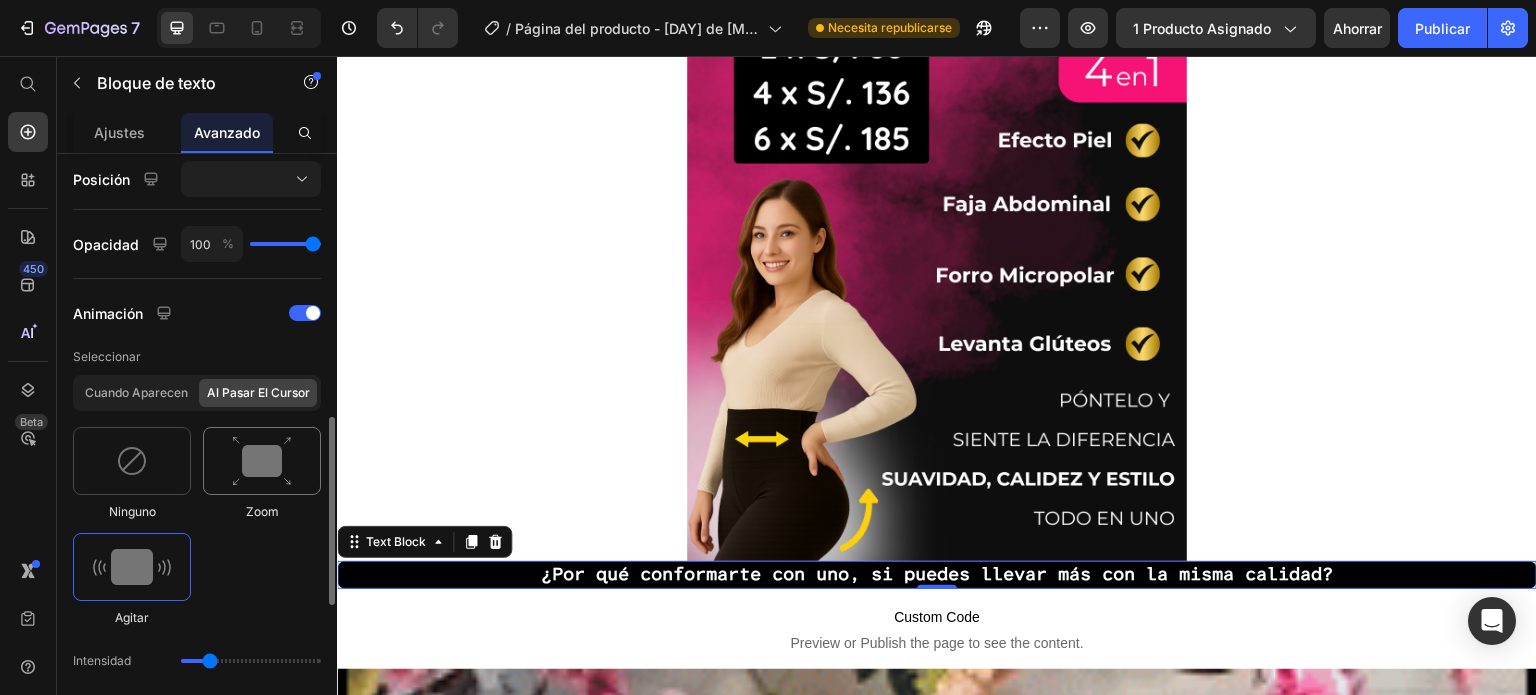 click at bounding box center [262, 461] 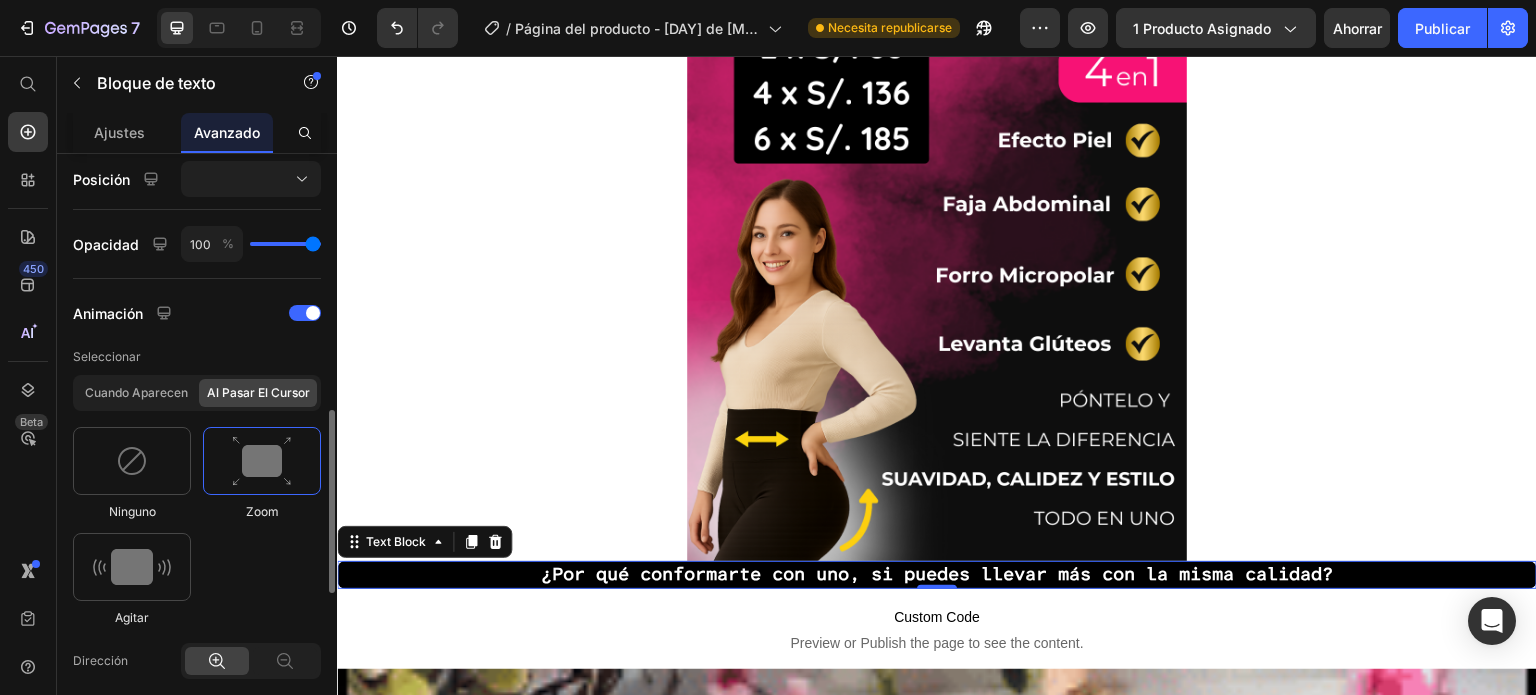 click at bounding box center (262, 461) 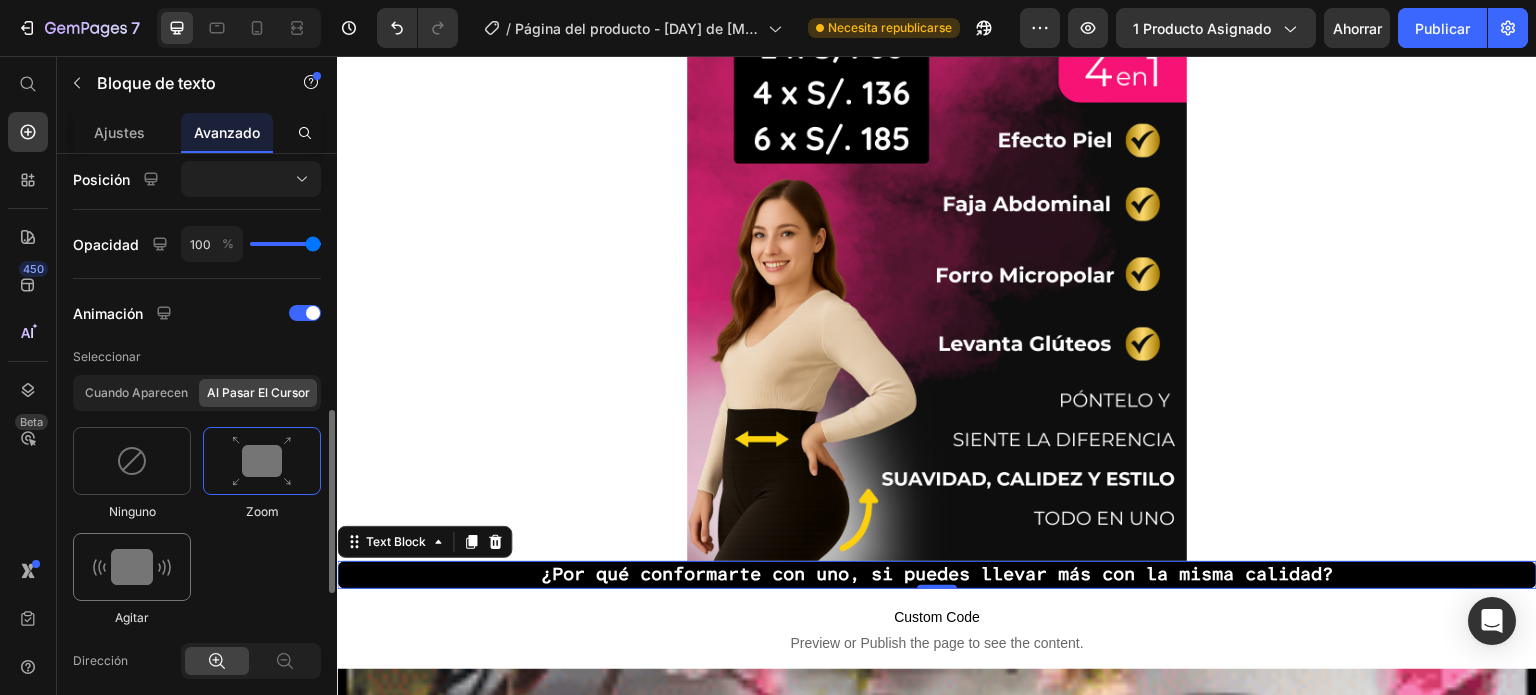 click at bounding box center [132, 567] 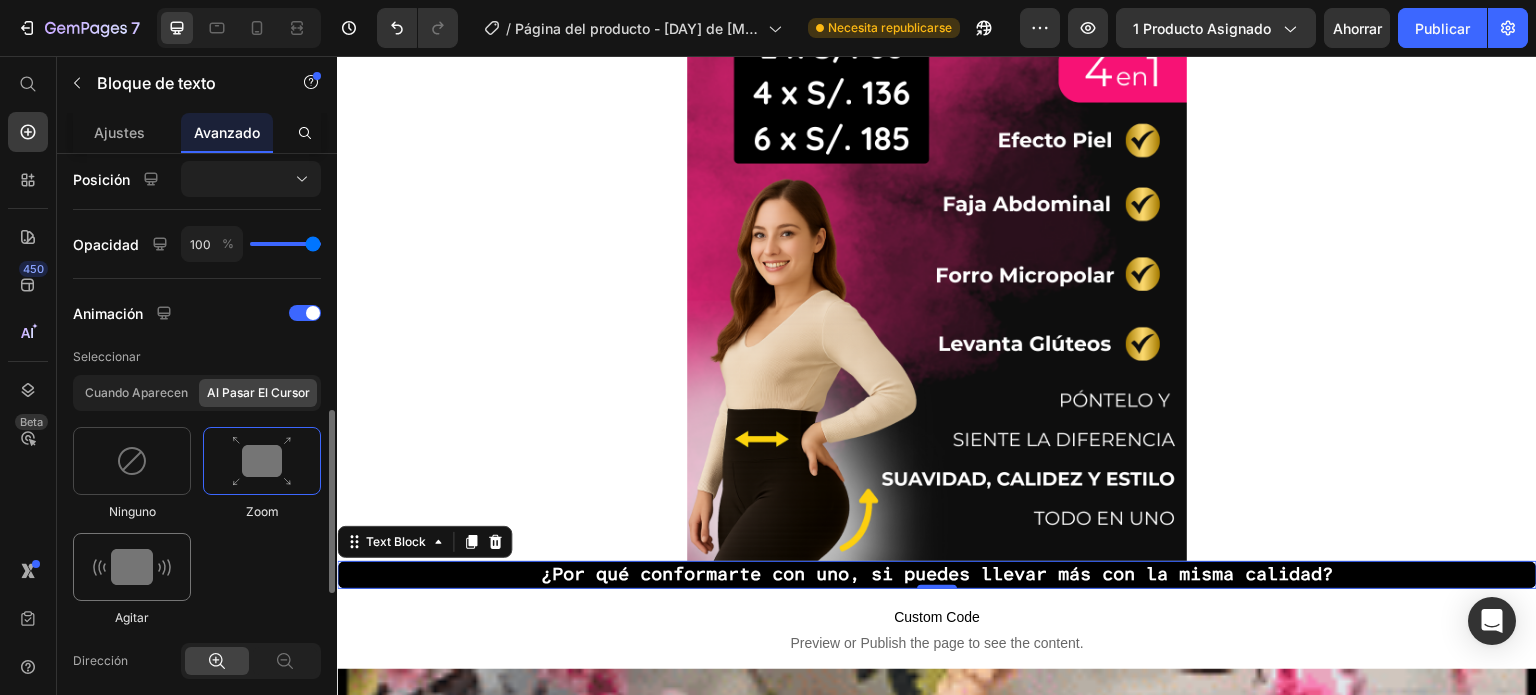 type on "0.7" 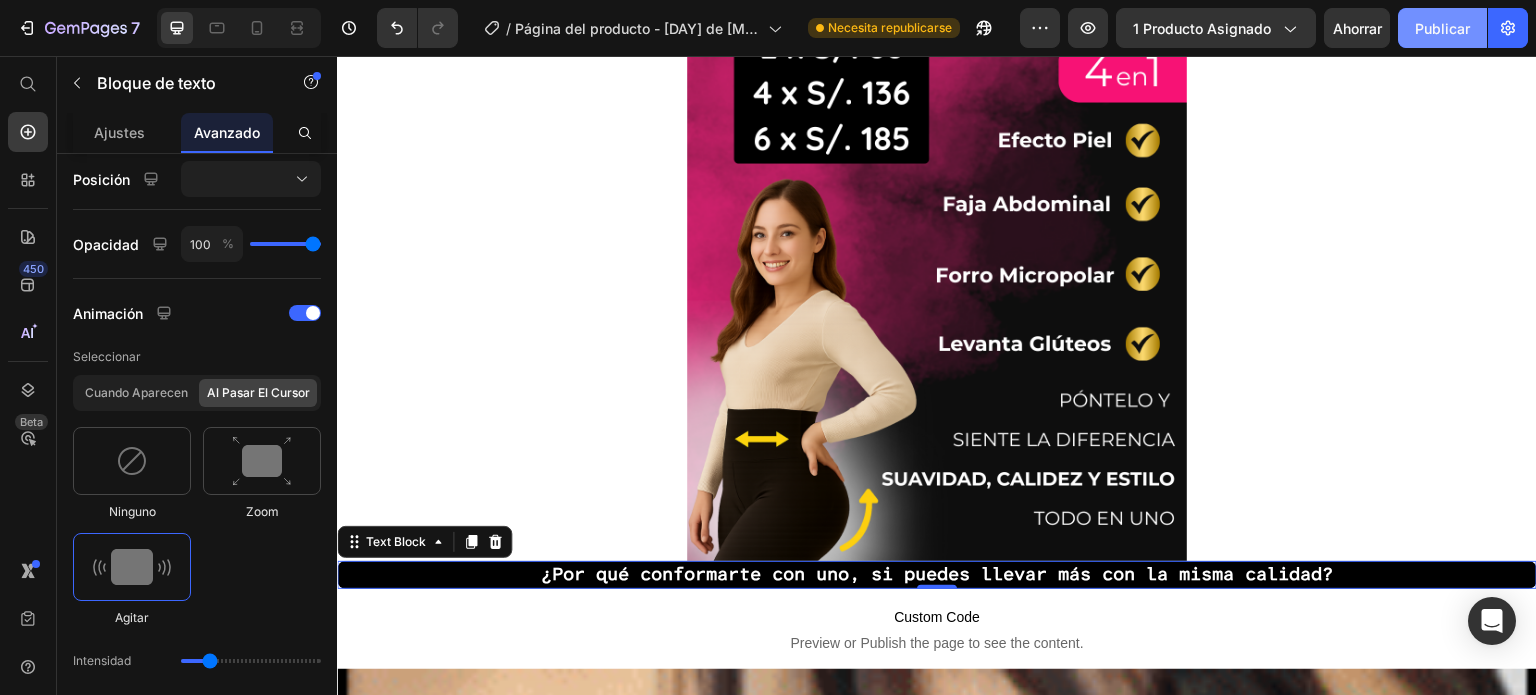 click on "Publicar" at bounding box center (1442, 28) 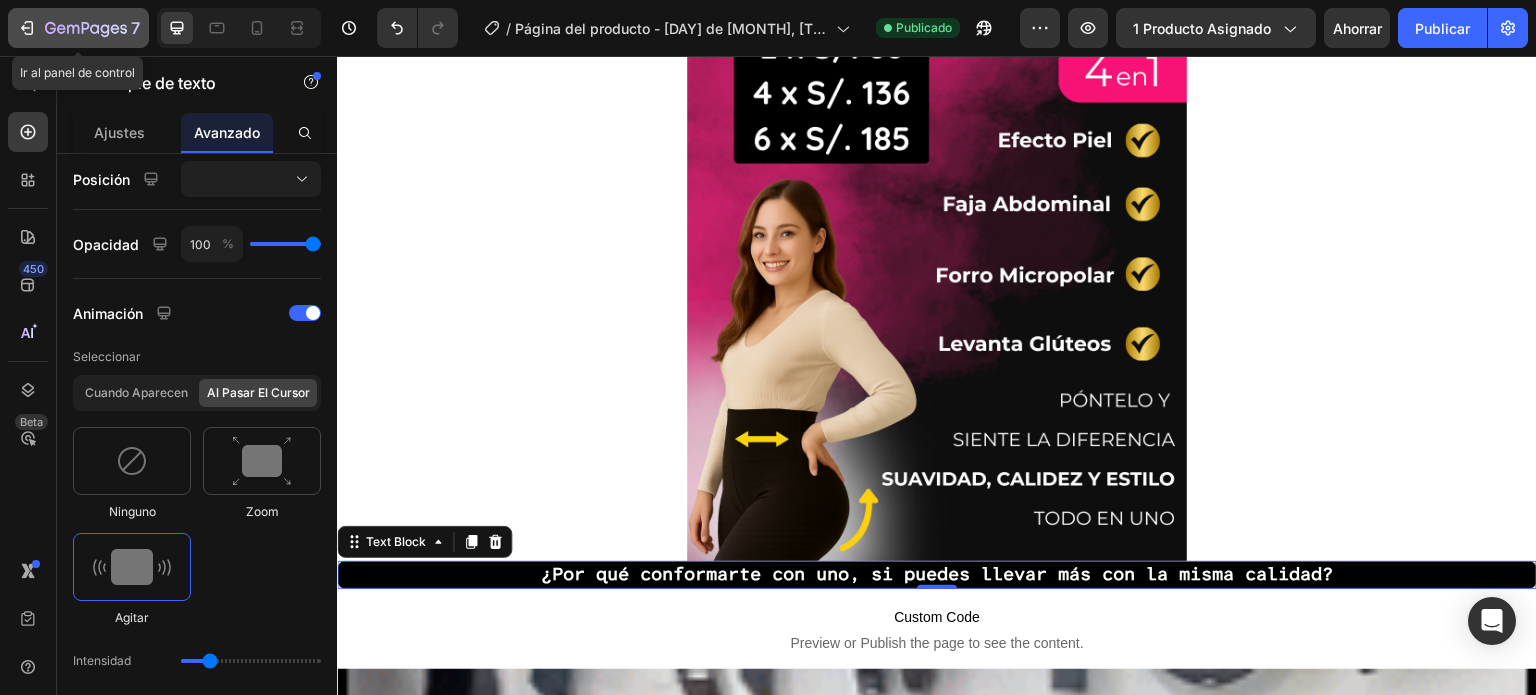 click 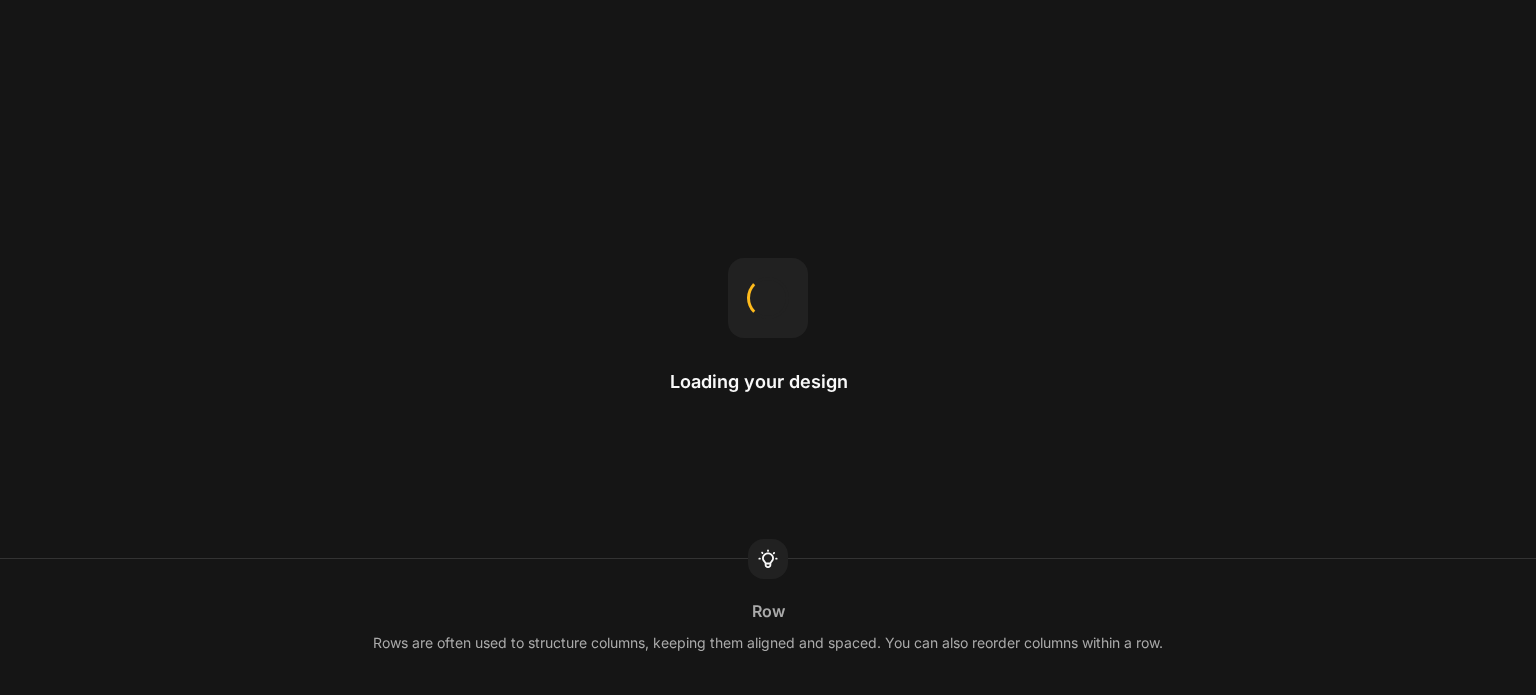 scroll, scrollTop: 0, scrollLeft: 0, axis: both 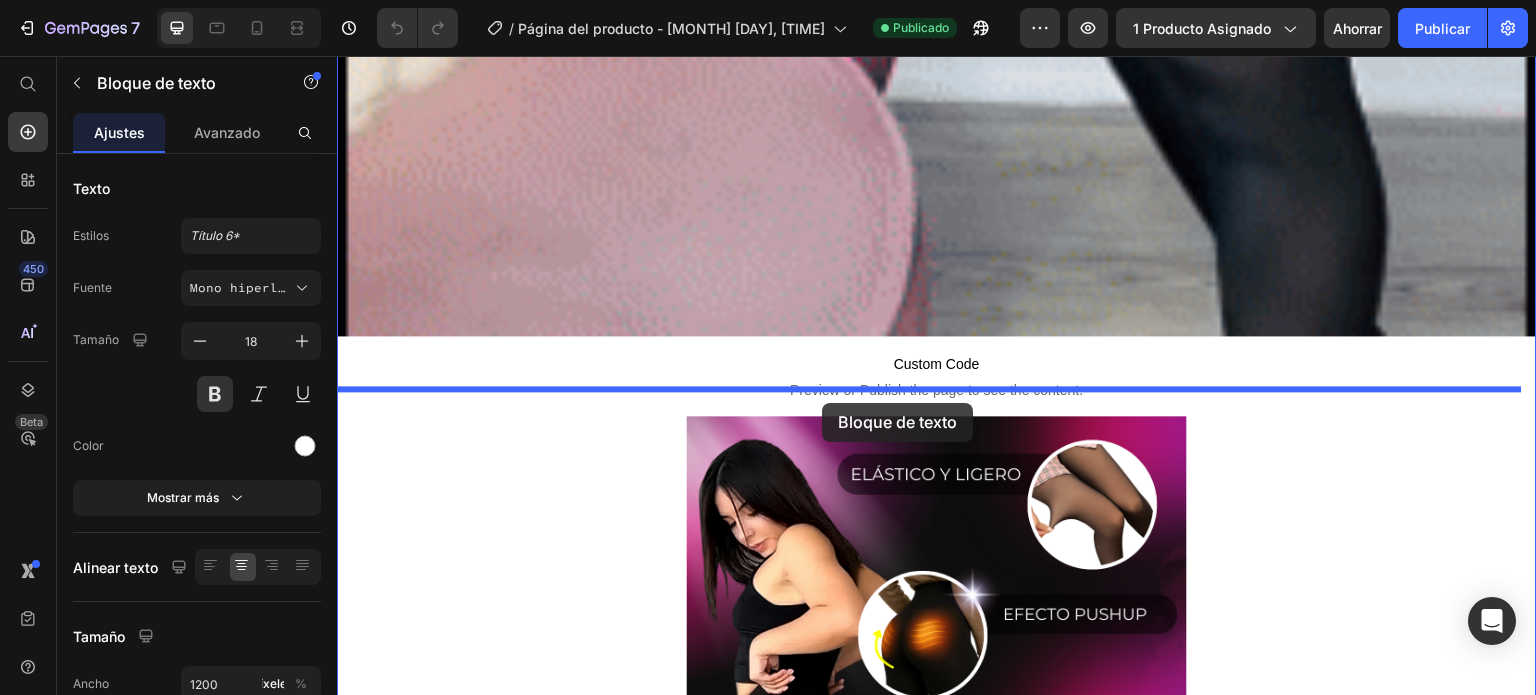 drag, startPoint x: 851, startPoint y: 211, endPoint x: 822, endPoint y: 403, distance: 194.17775 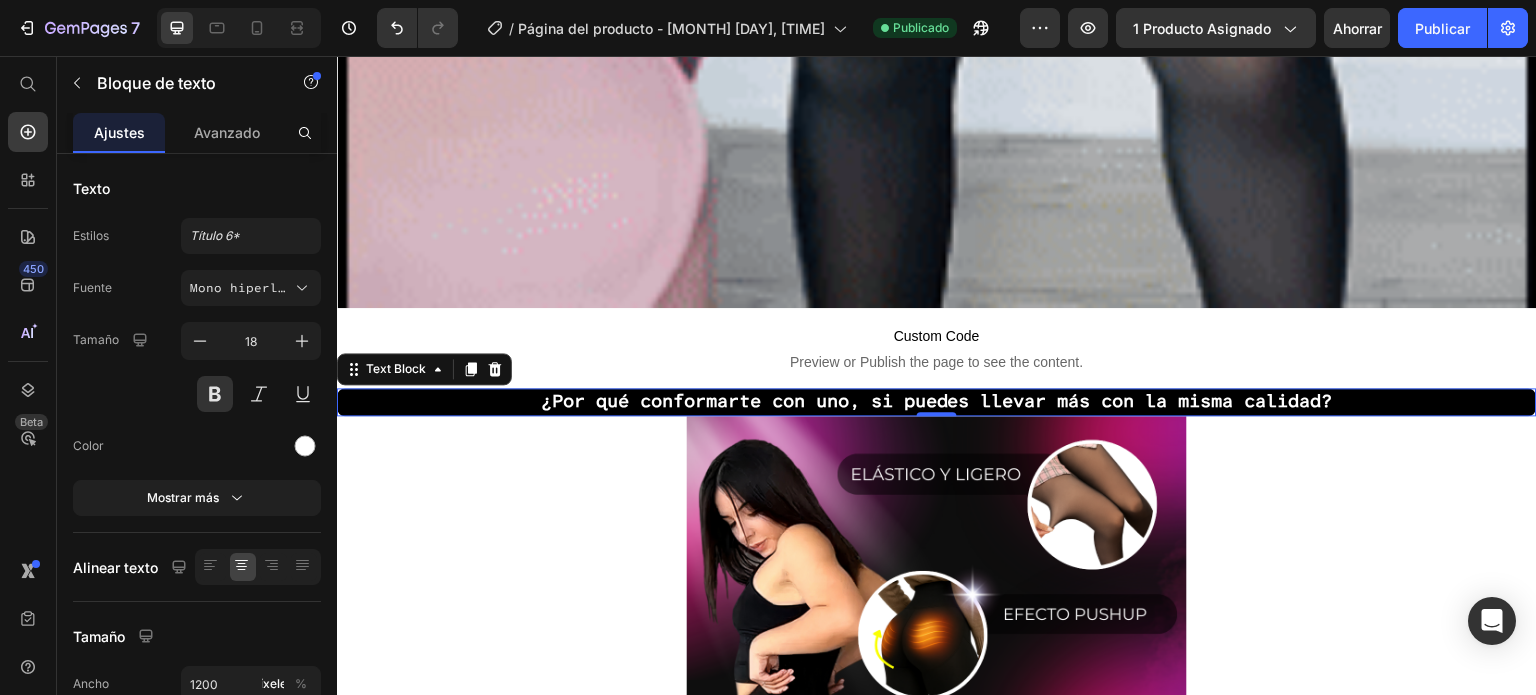 scroll, scrollTop: 2786, scrollLeft: 0, axis: vertical 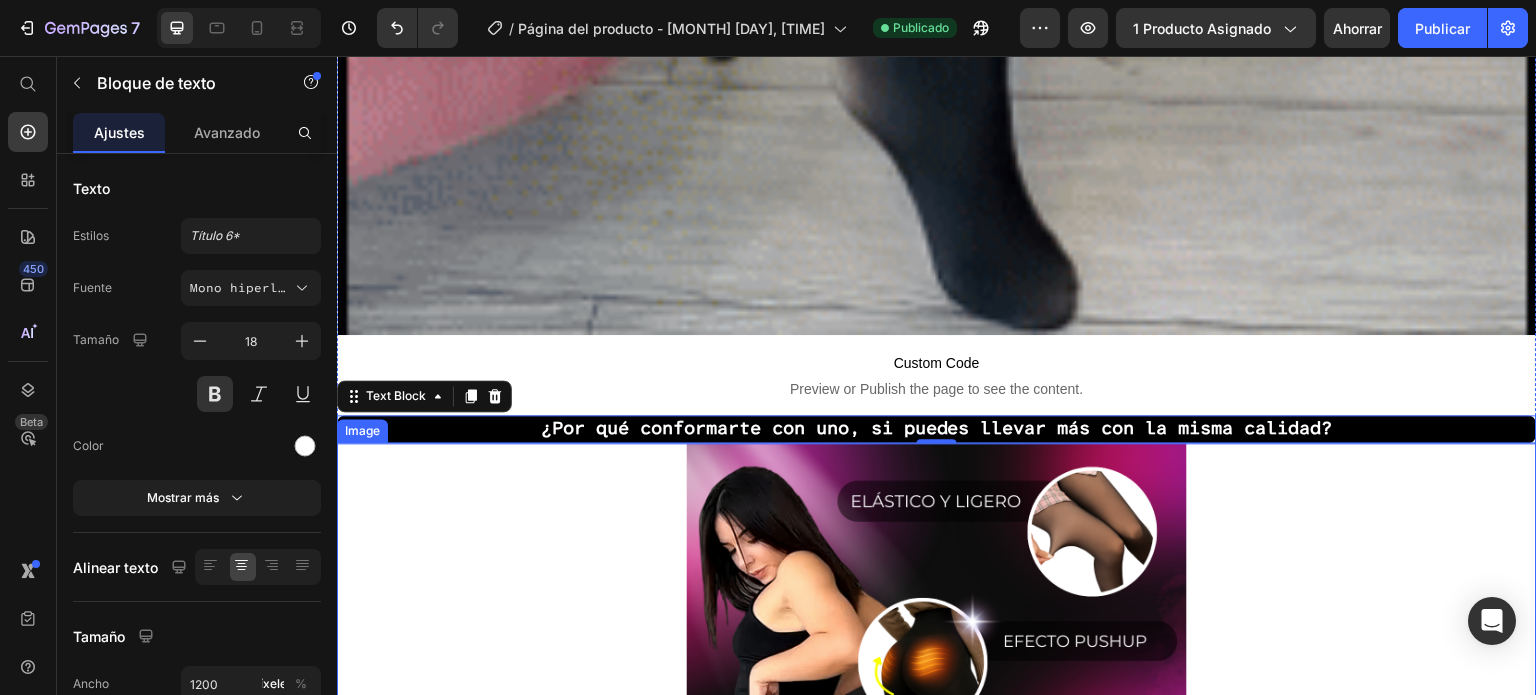 click at bounding box center (937, 836) 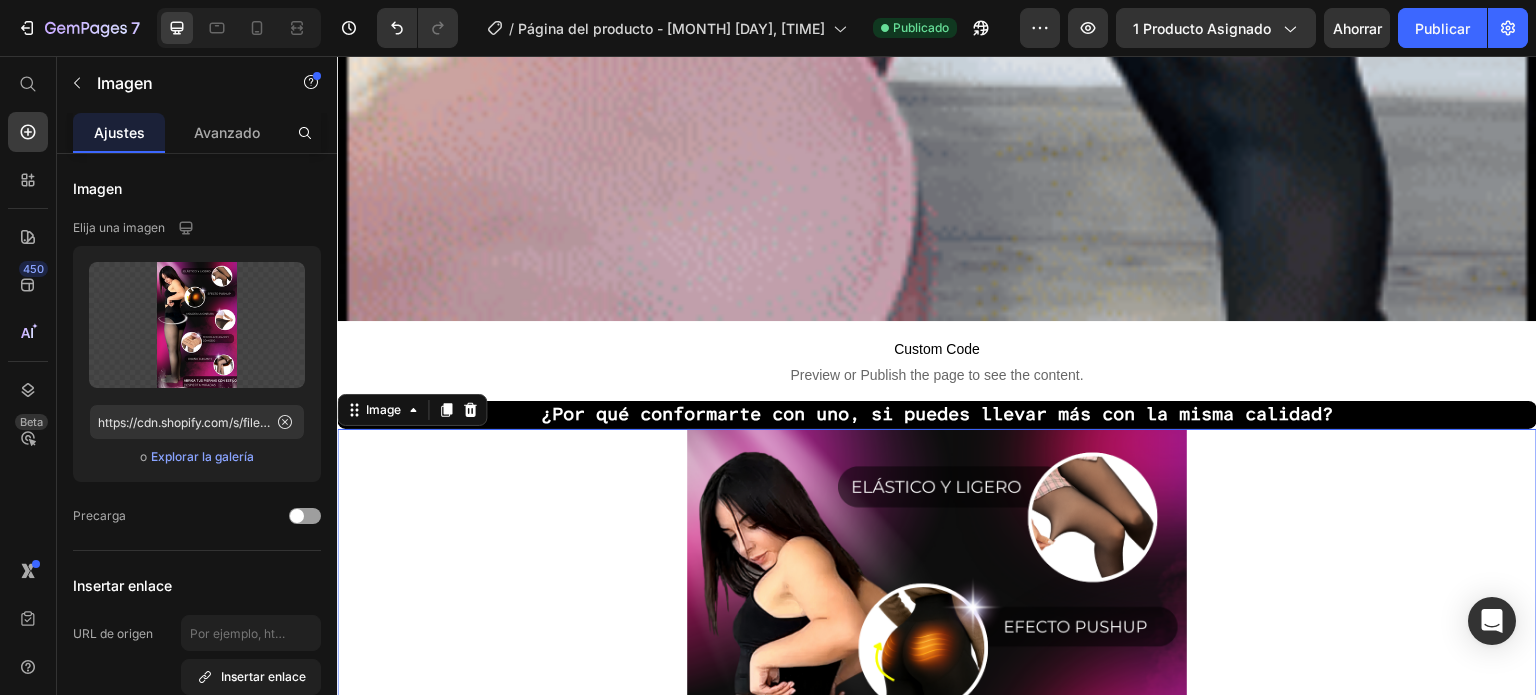 scroll, scrollTop: 2801, scrollLeft: 0, axis: vertical 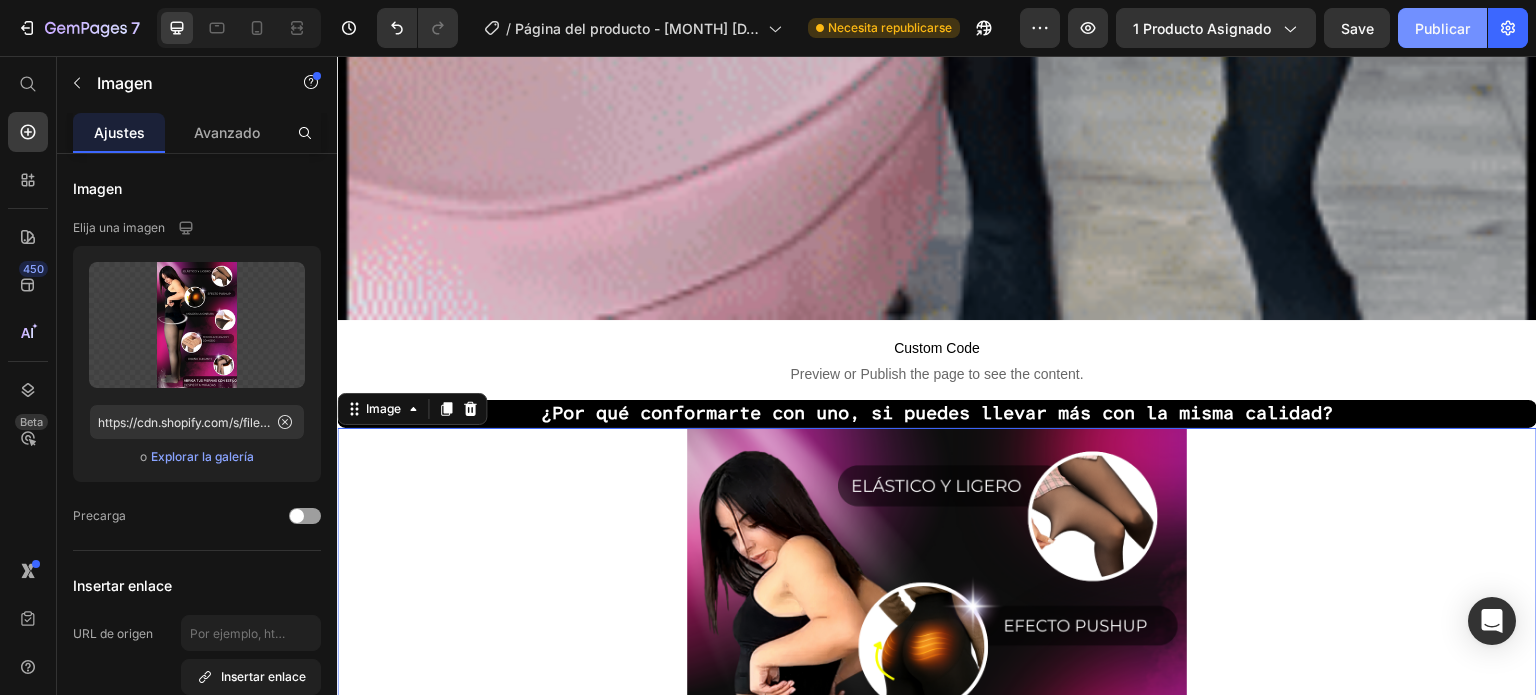 click on "Publicar" at bounding box center (1442, 28) 